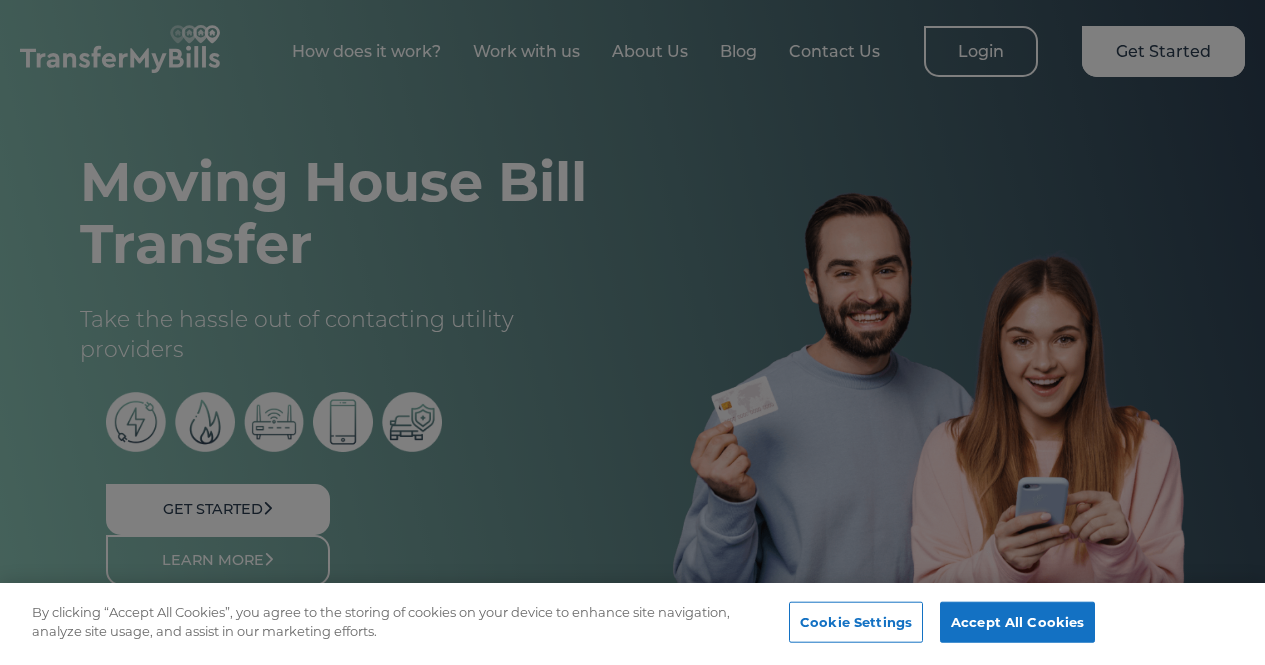 scroll, scrollTop: 0, scrollLeft: 0, axis: both 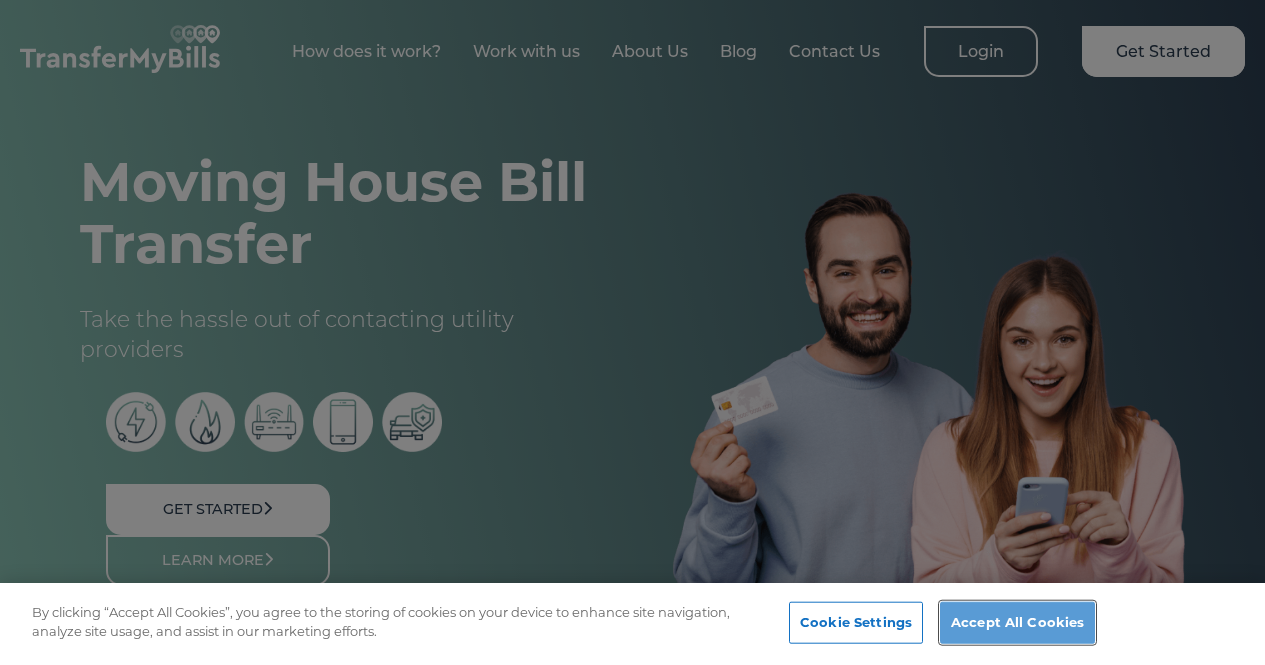 click on "Accept All Cookies" at bounding box center (1017, 623) 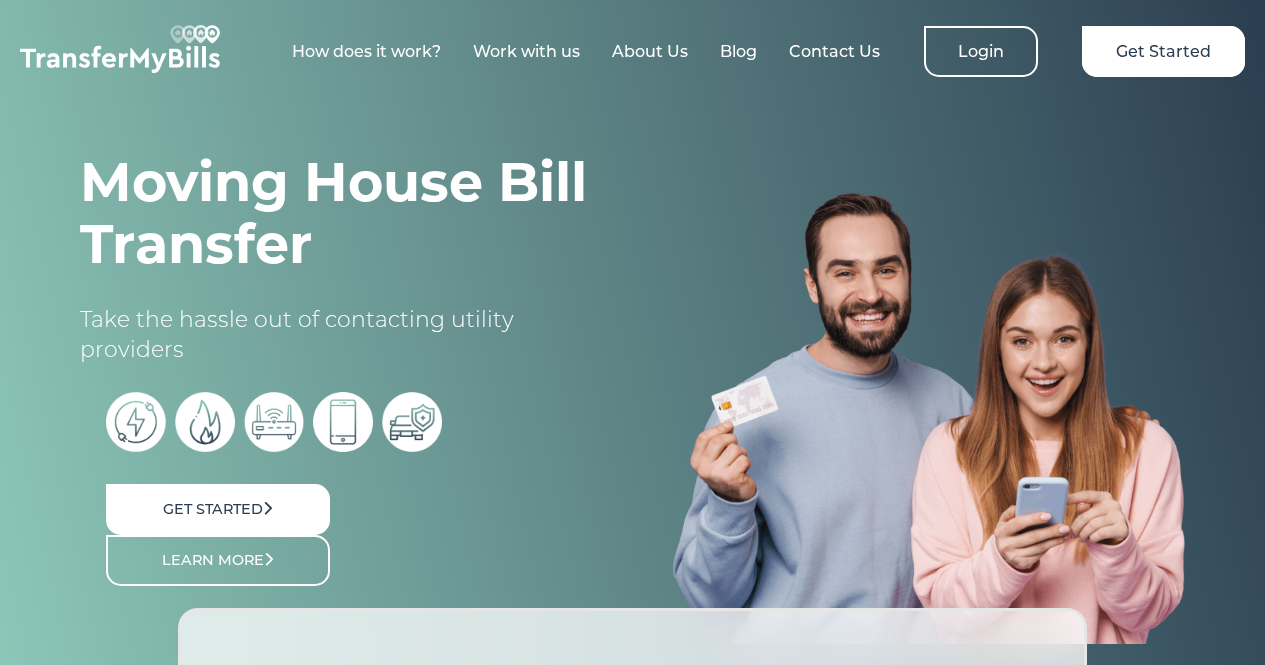 scroll, scrollTop: 0, scrollLeft: 0, axis: both 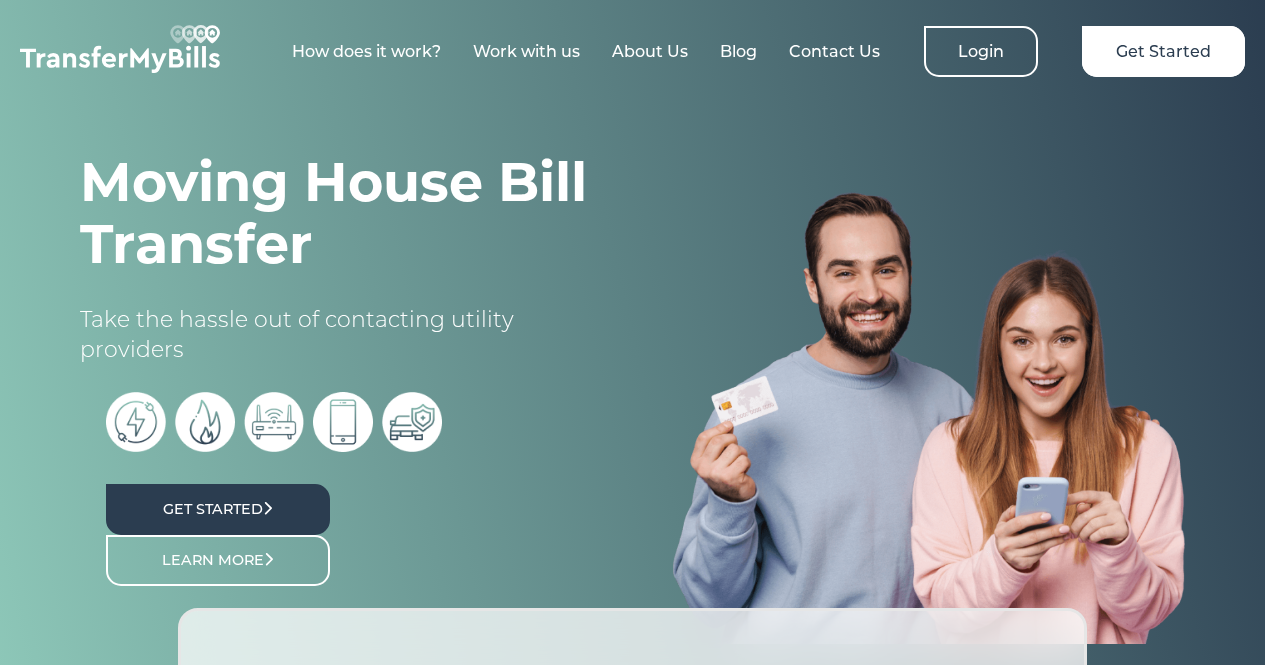 click on "Get Started" at bounding box center [218, 509] 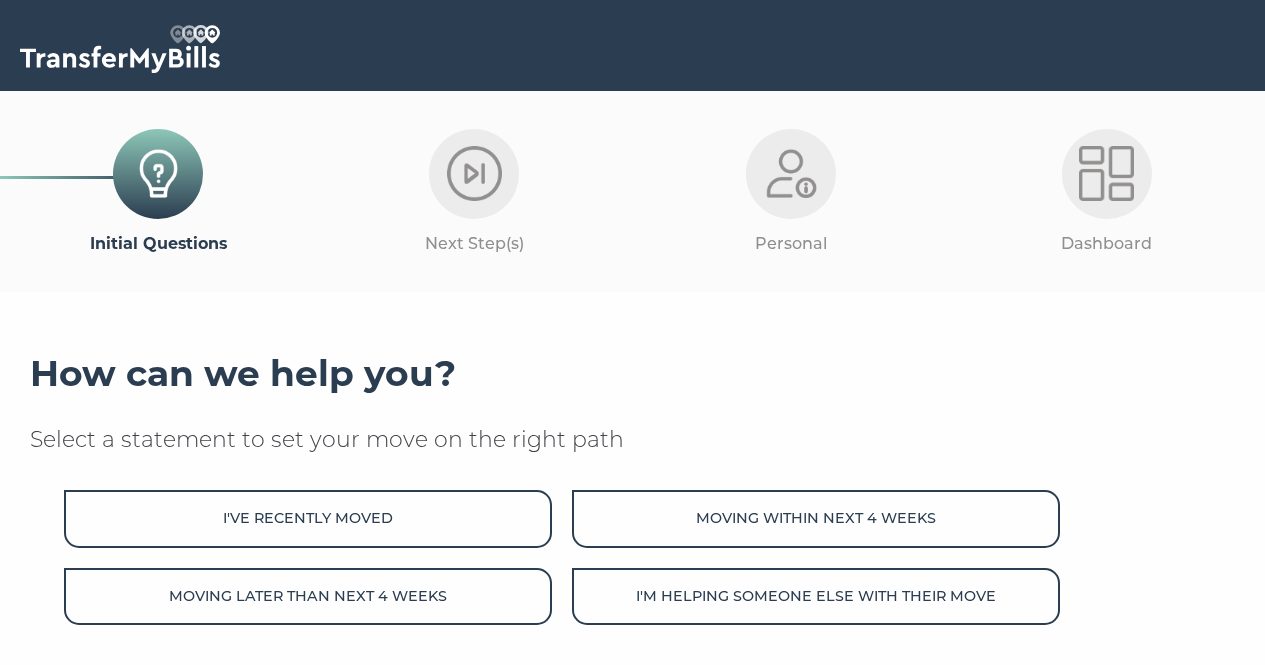 scroll, scrollTop: 0, scrollLeft: 0, axis: both 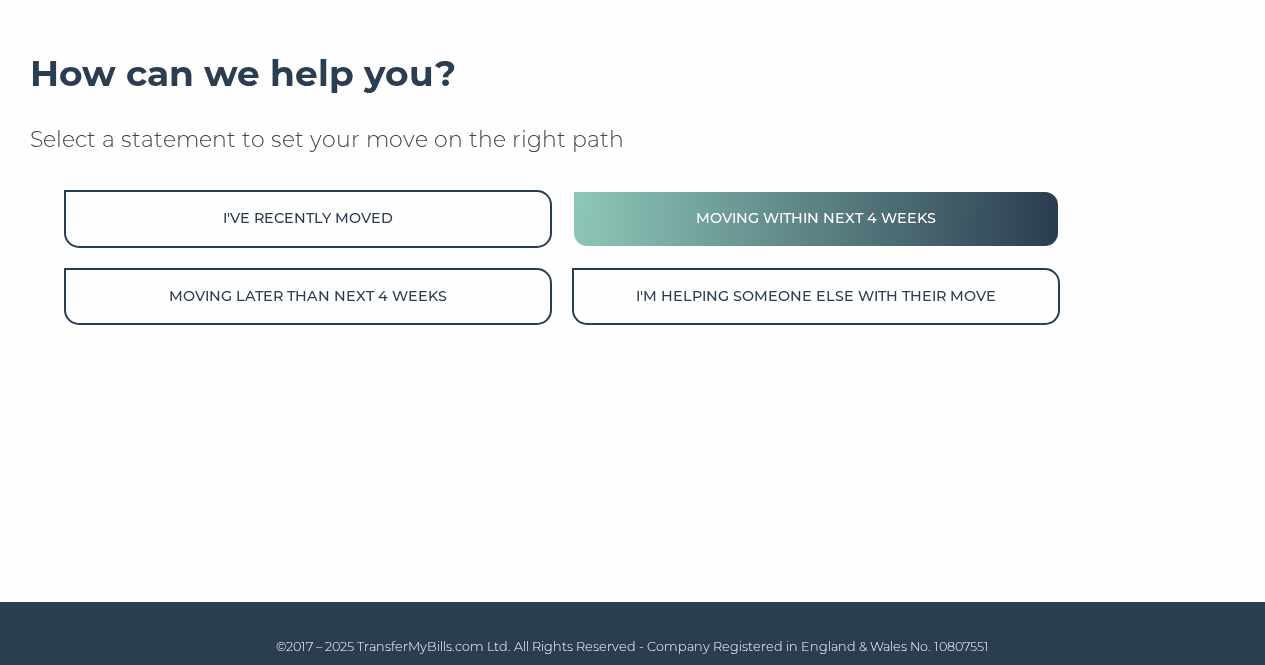click on "Moving within next 4 weeks" at bounding box center (816, 218) 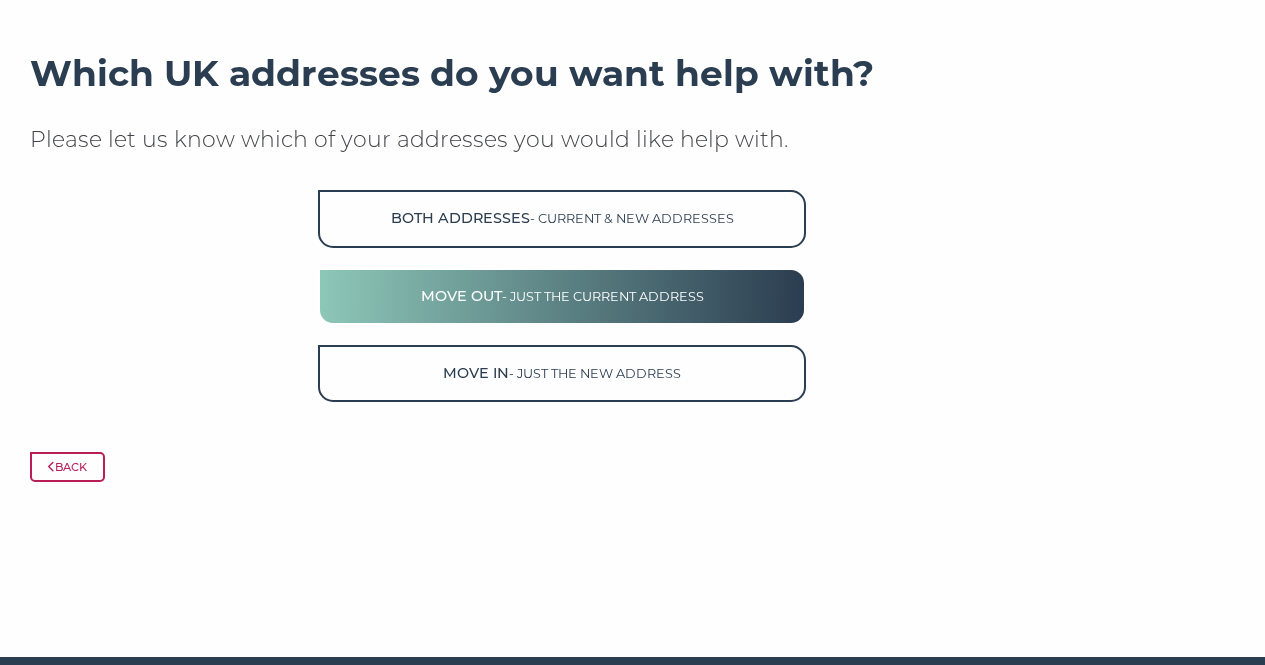 click on "- just the current address" at bounding box center [603, 296] 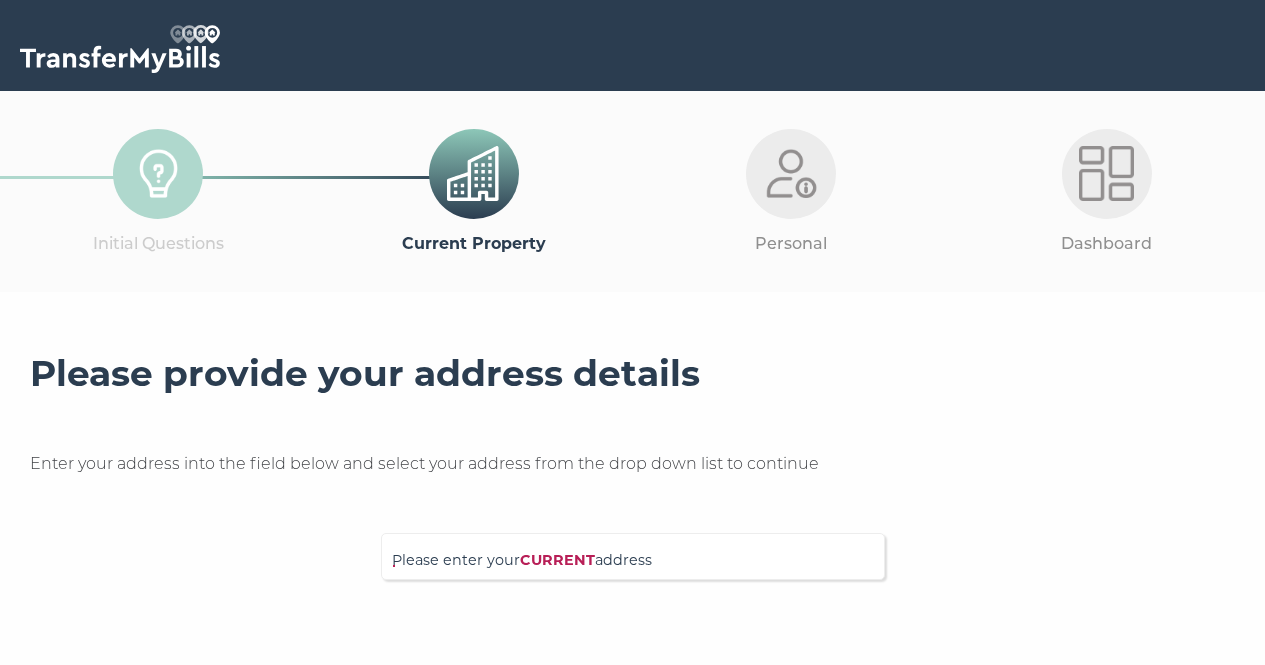 scroll, scrollTop: 0, scrollLeft: 0, axis: both 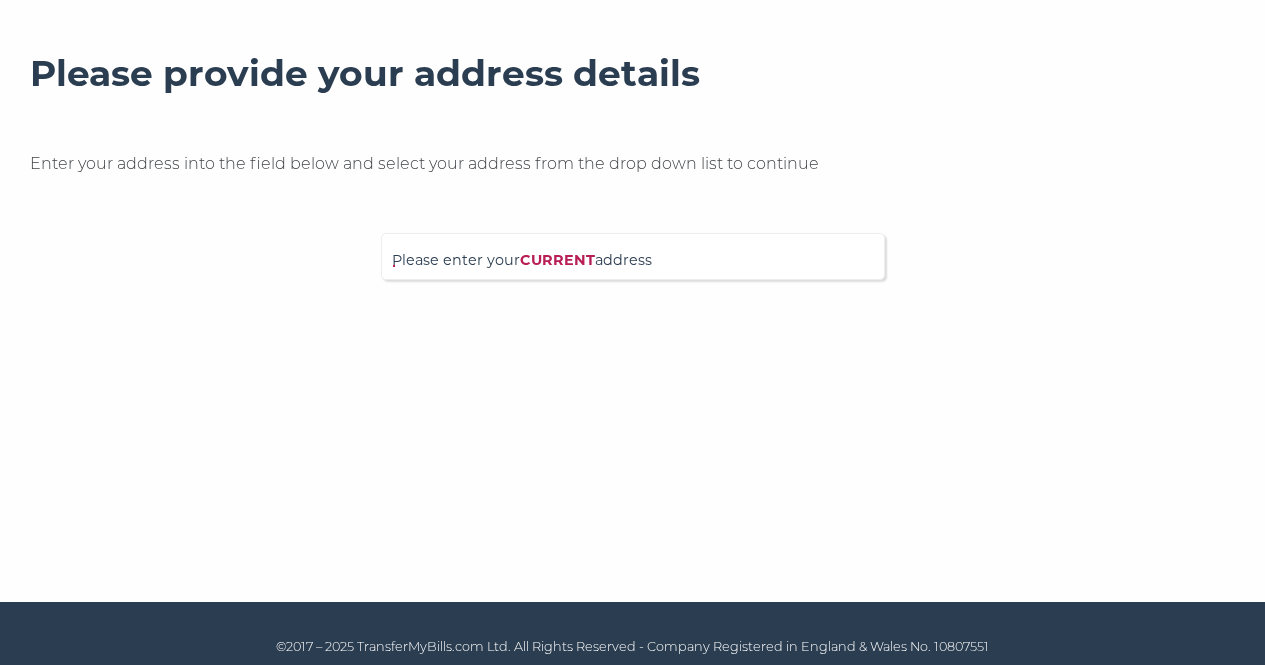 click on "Please enter your  CURRENT  address" at bounding box center (633, 266) 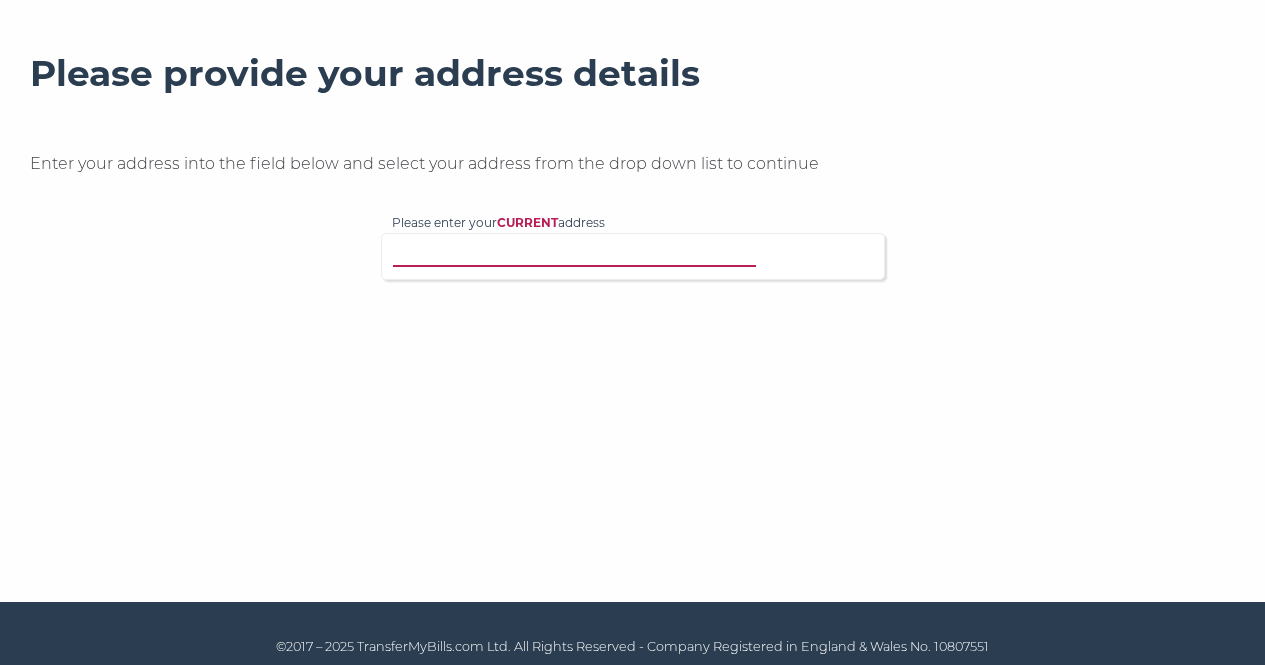 click on "Please enter your  CURRENT  address" at bounding box center [607, 254] 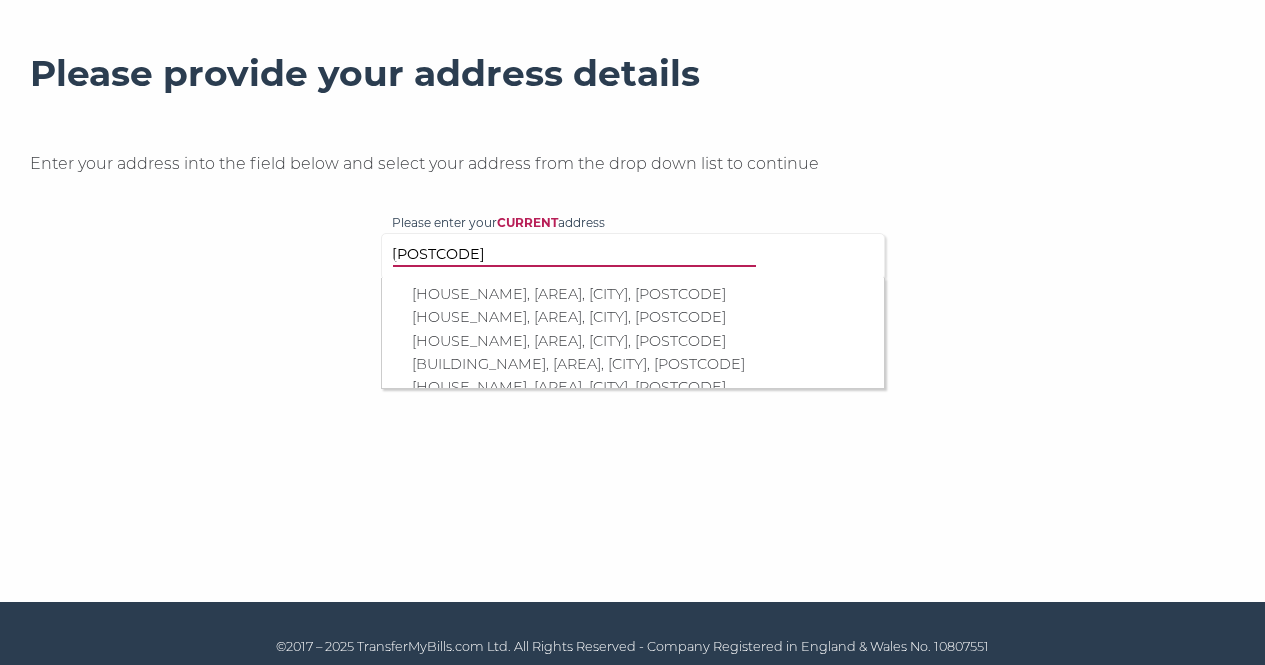 type on "[POSTCODE]" 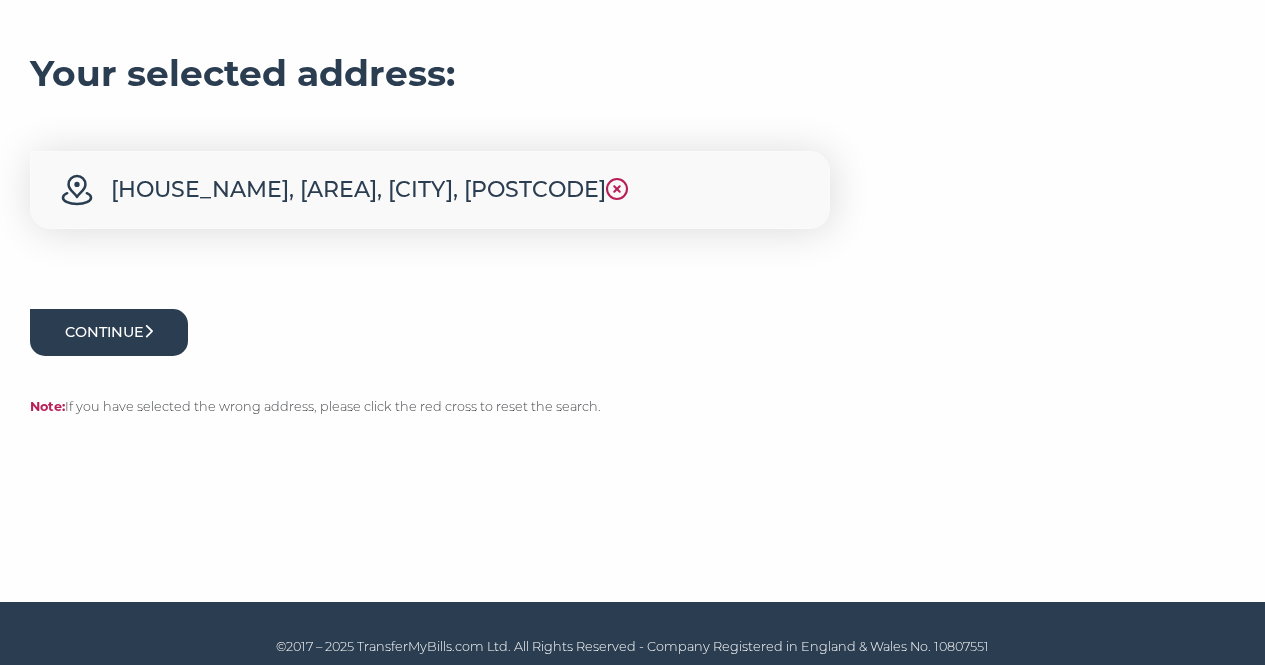 click on "Continue" at bounding box center (109, 332) 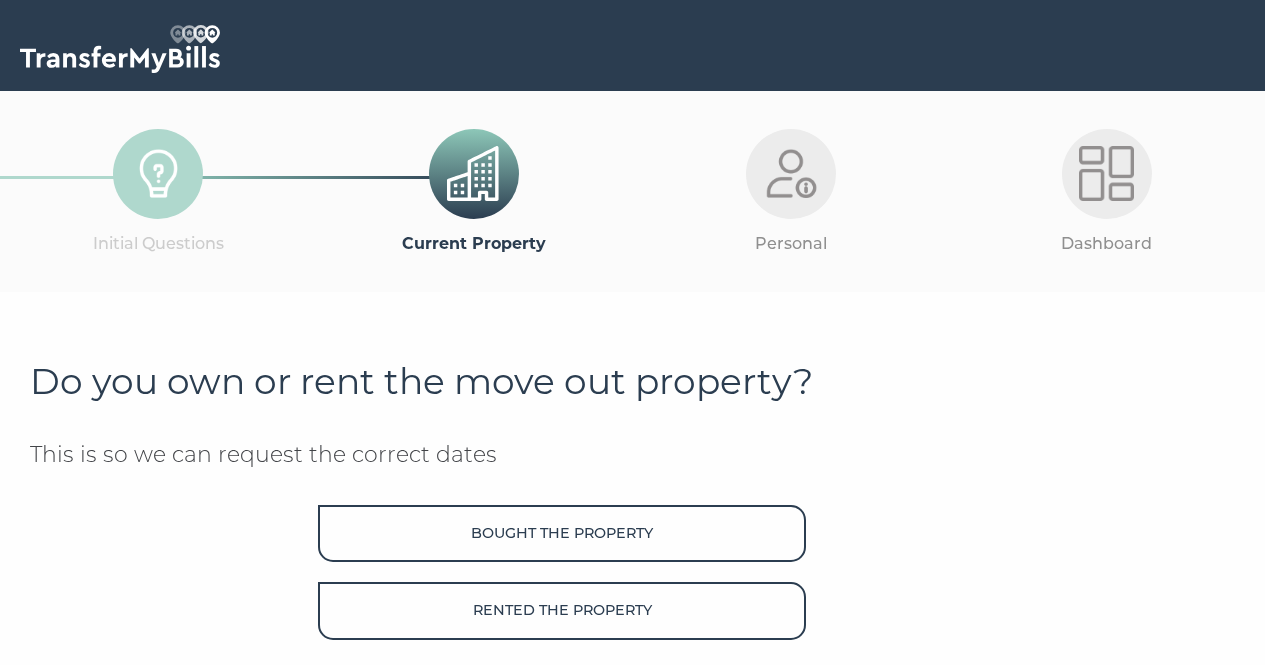 scroll, scrollTop: 0, scrollLeft: 0, axis: both 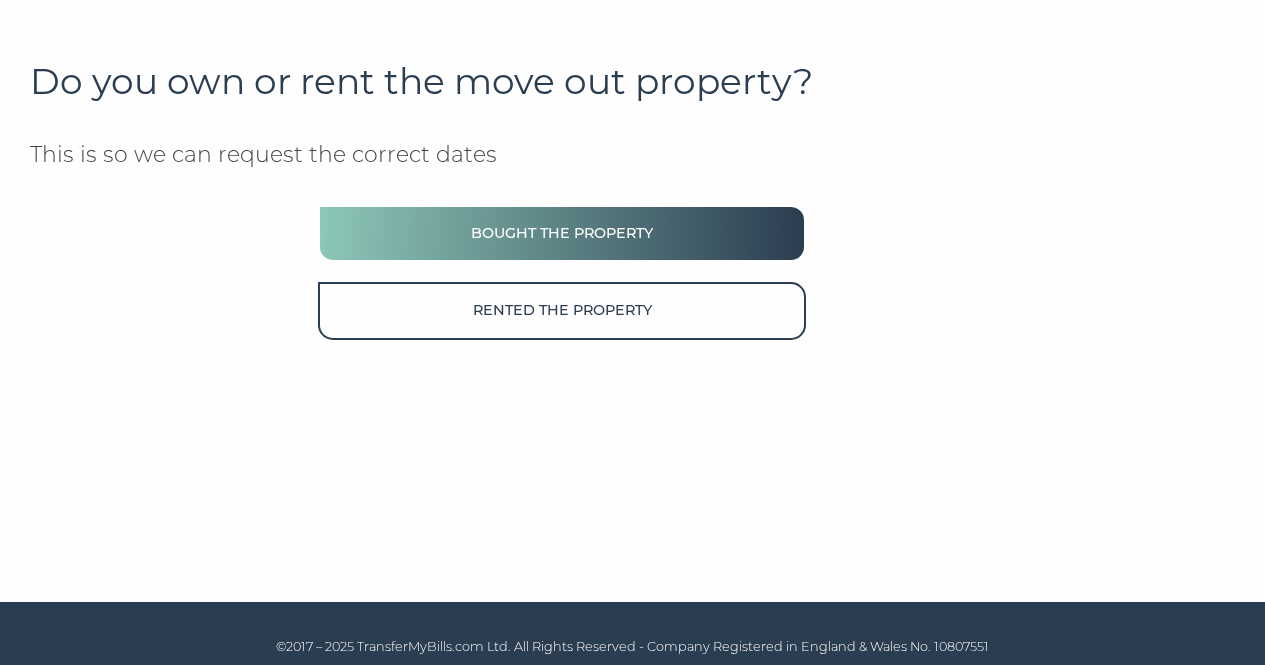 click on "Bought the property" at bounding box center (562, 233) 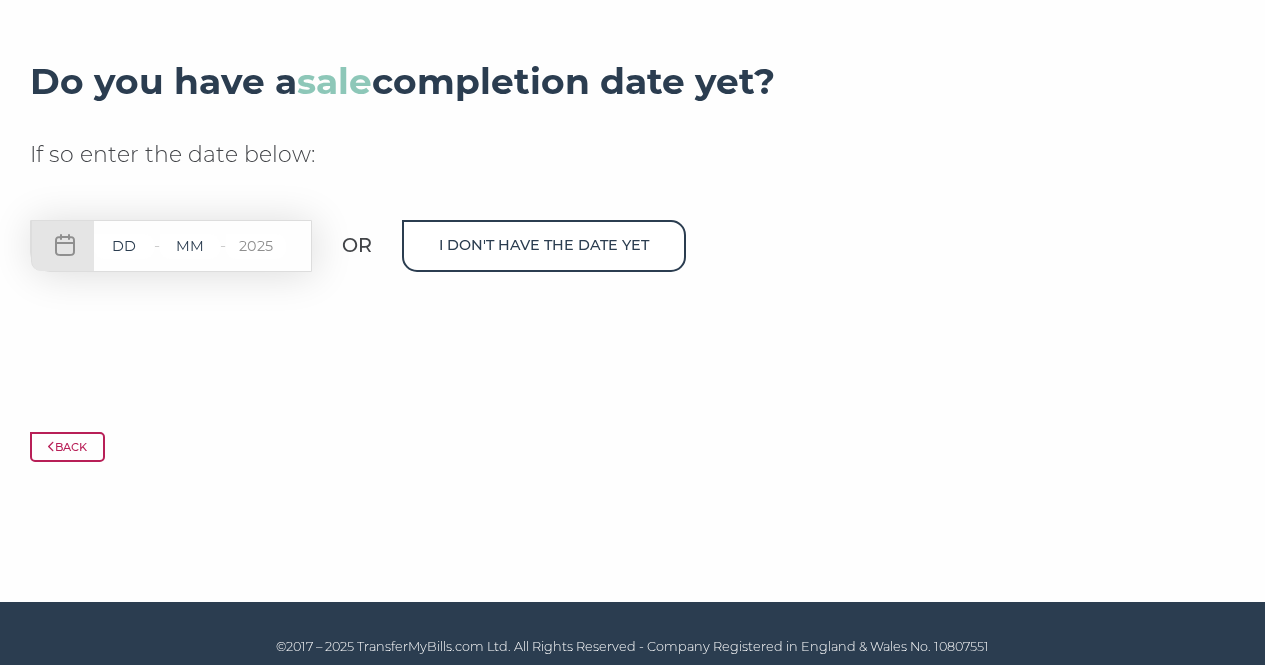 click at bounding box center (124, 246) 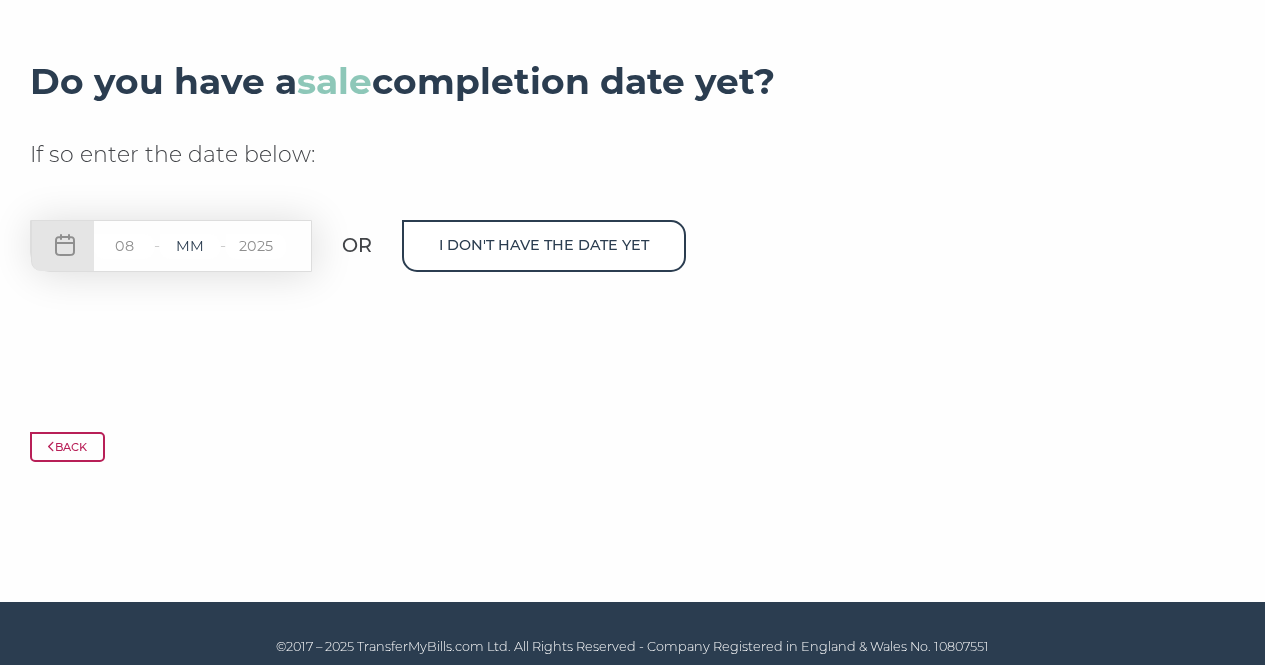 type on "08" 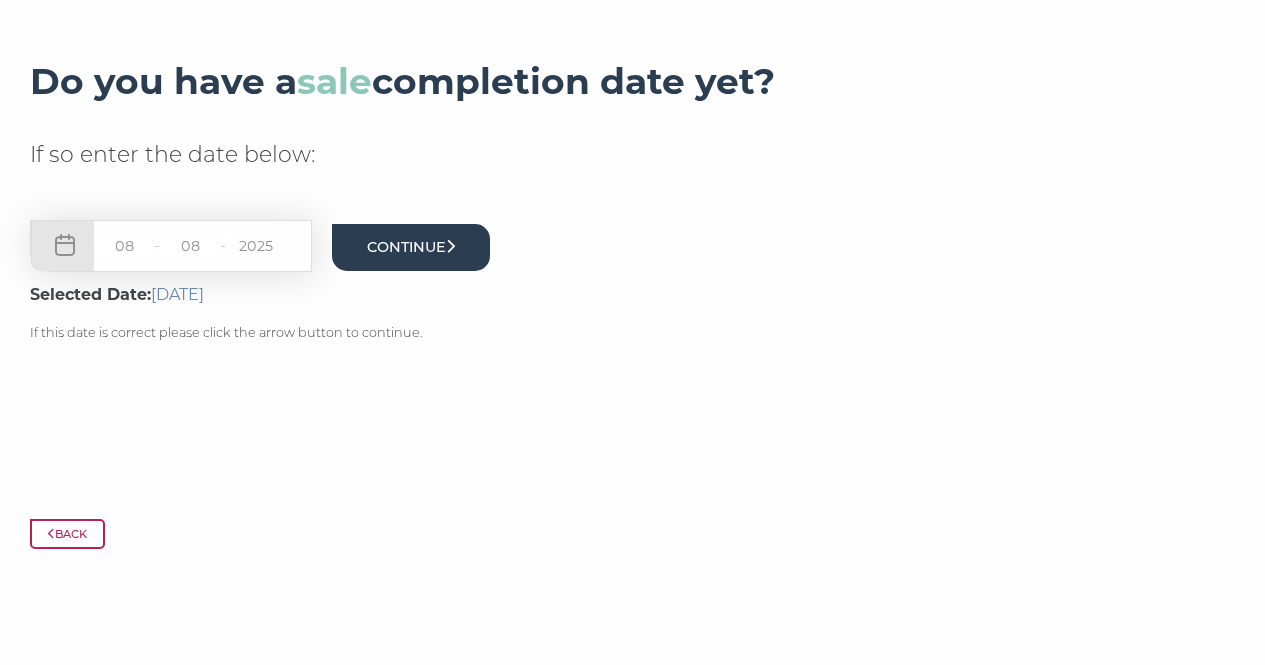 type on "08" 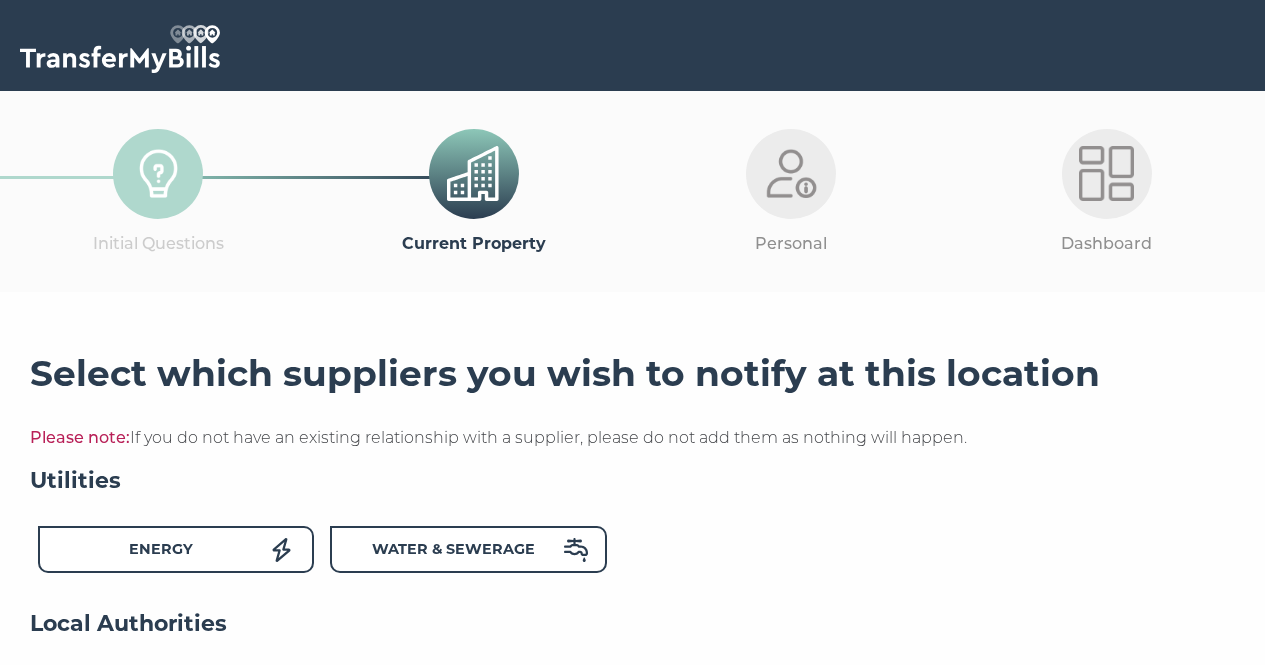 scroll, scrollTop: 0, scrollLeft: 0, axis: both 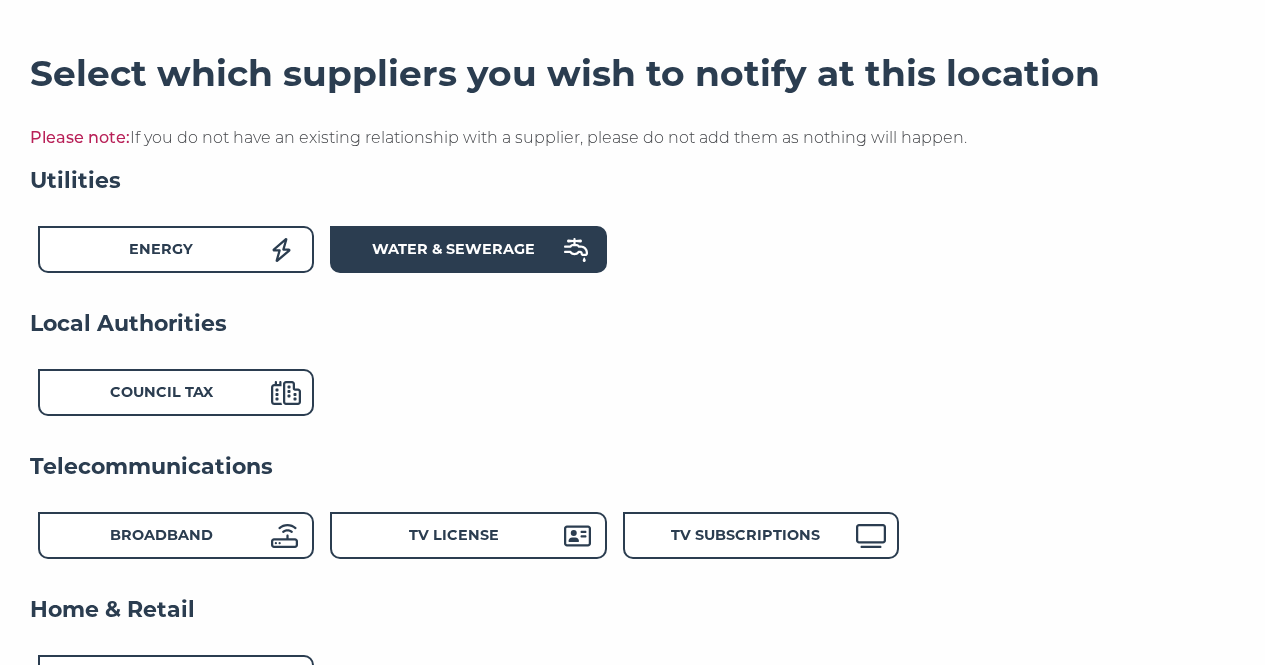 click on "Water & Sewerage" at bounding box center (468, 249) 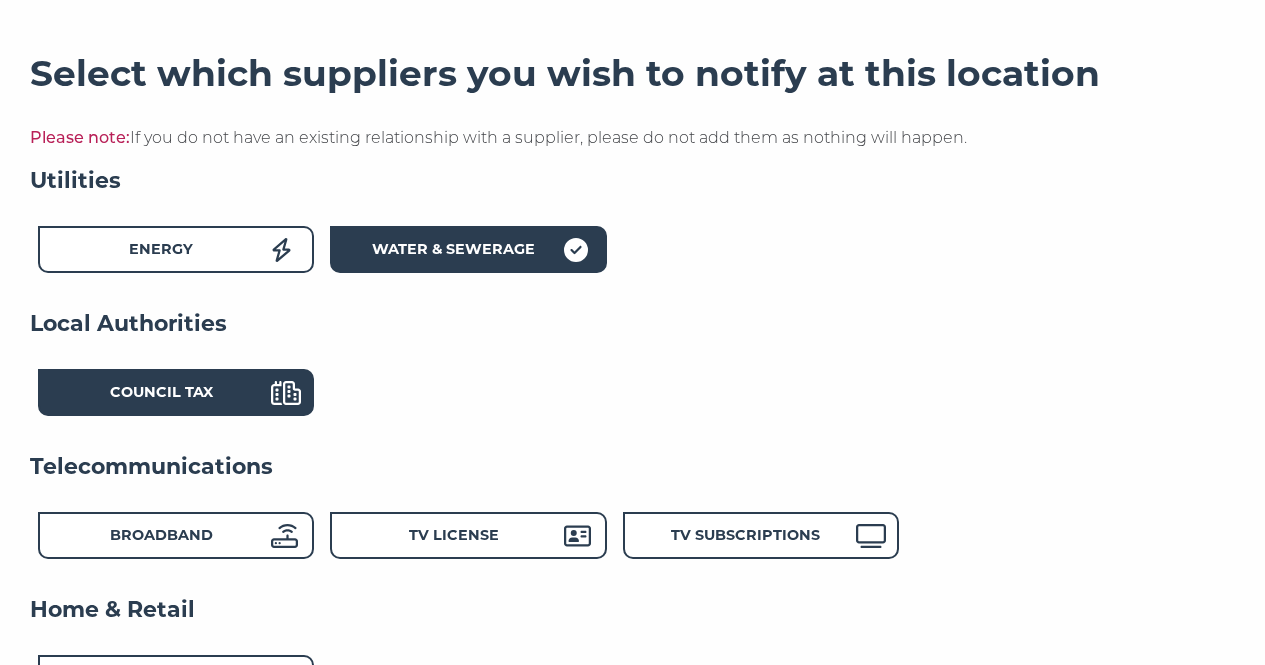 click on "Council Tax" at bounding box center [161, 395] 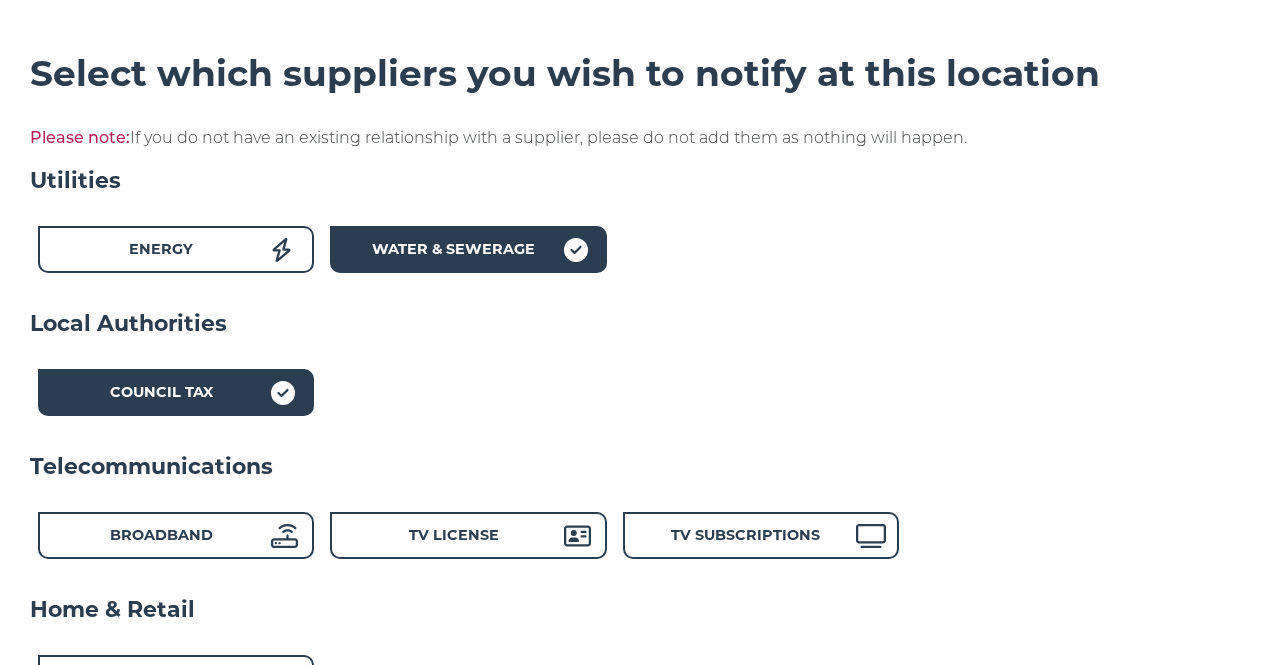 scroll, scrollTop: 600, scrollLeft: 0, axis: vertical 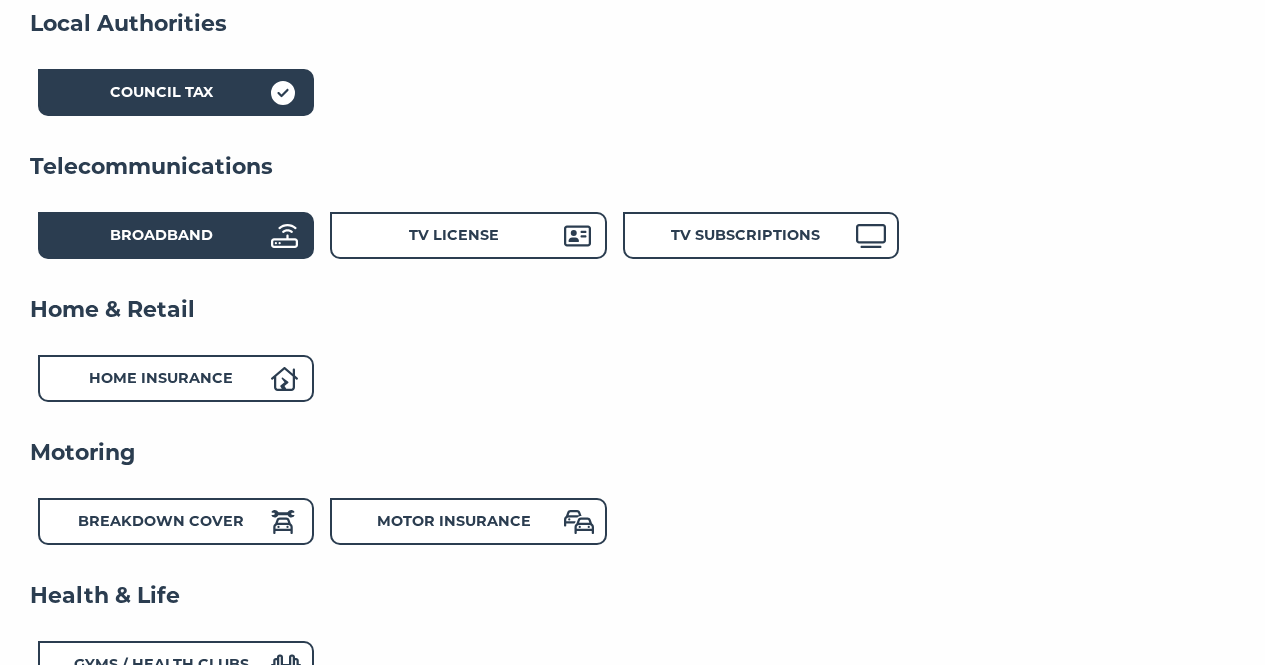 click on "Broadband" at bounding box center (161, 238) 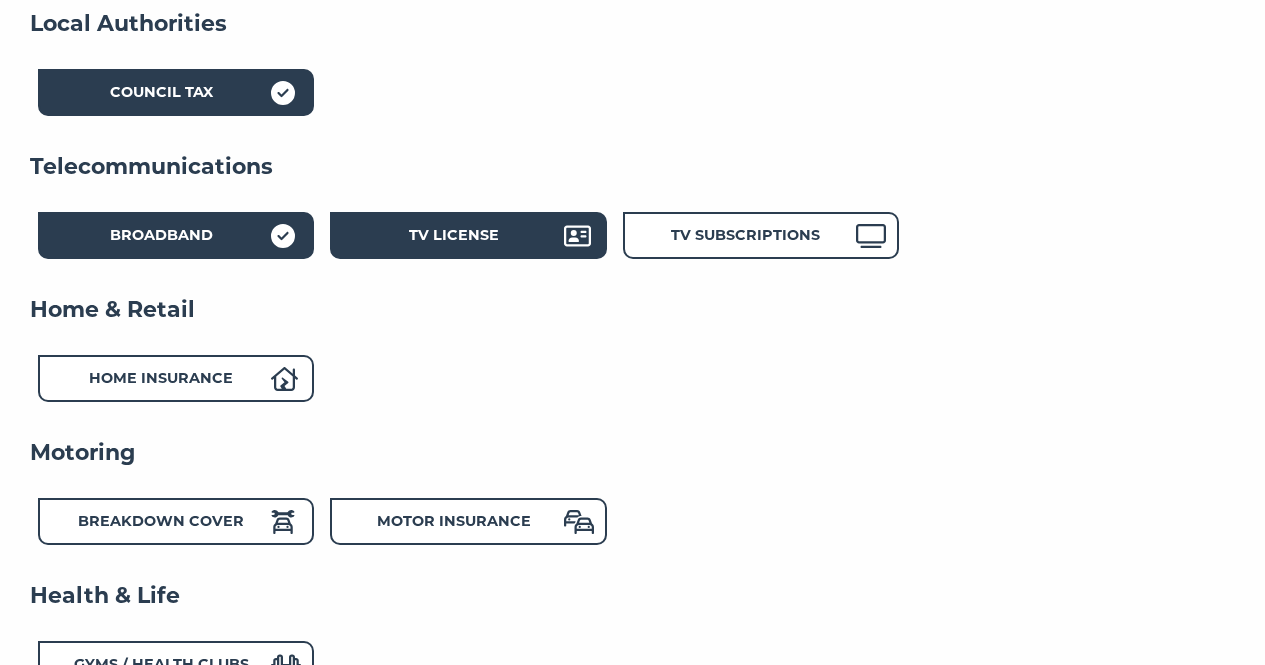 click on "TV License" at bounding box center [454, 238] 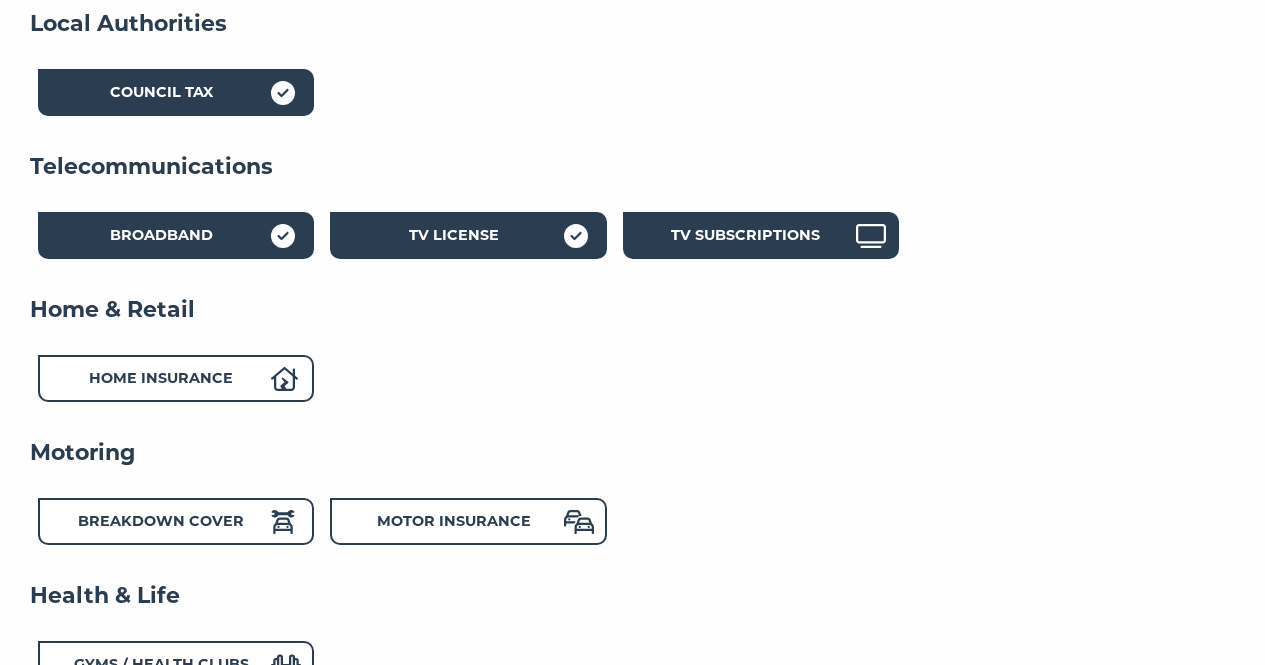click on "TV Subscriptions" at bounding box center (746, 238) 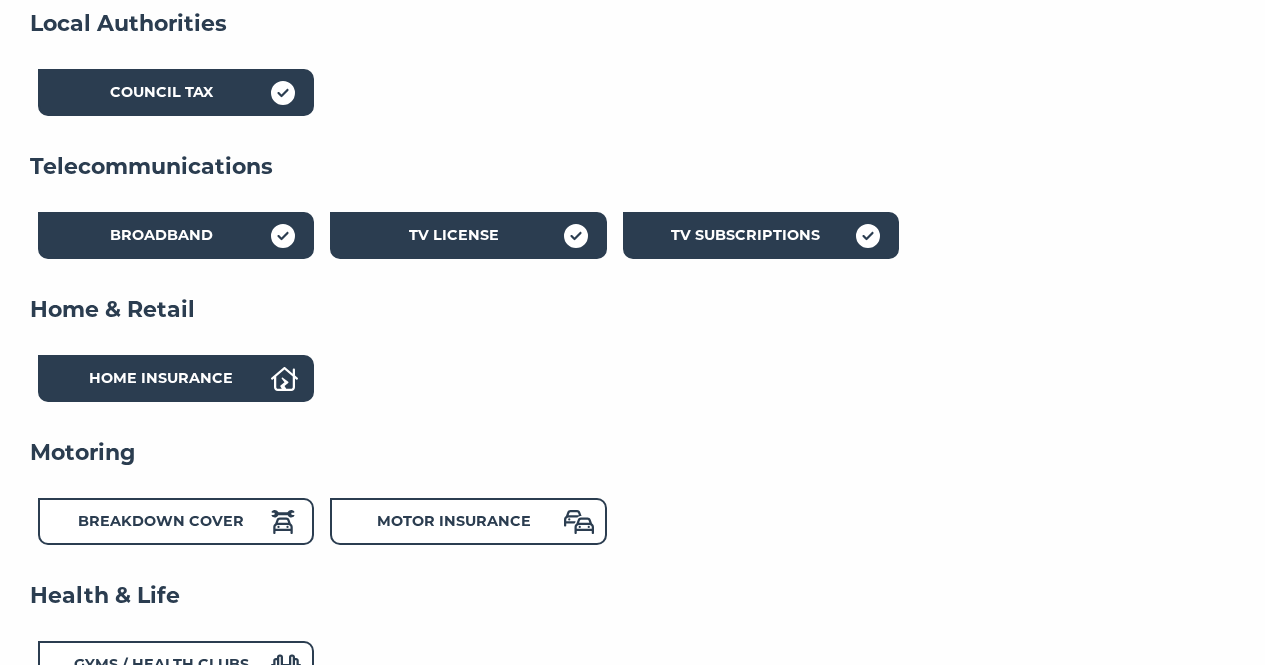 click 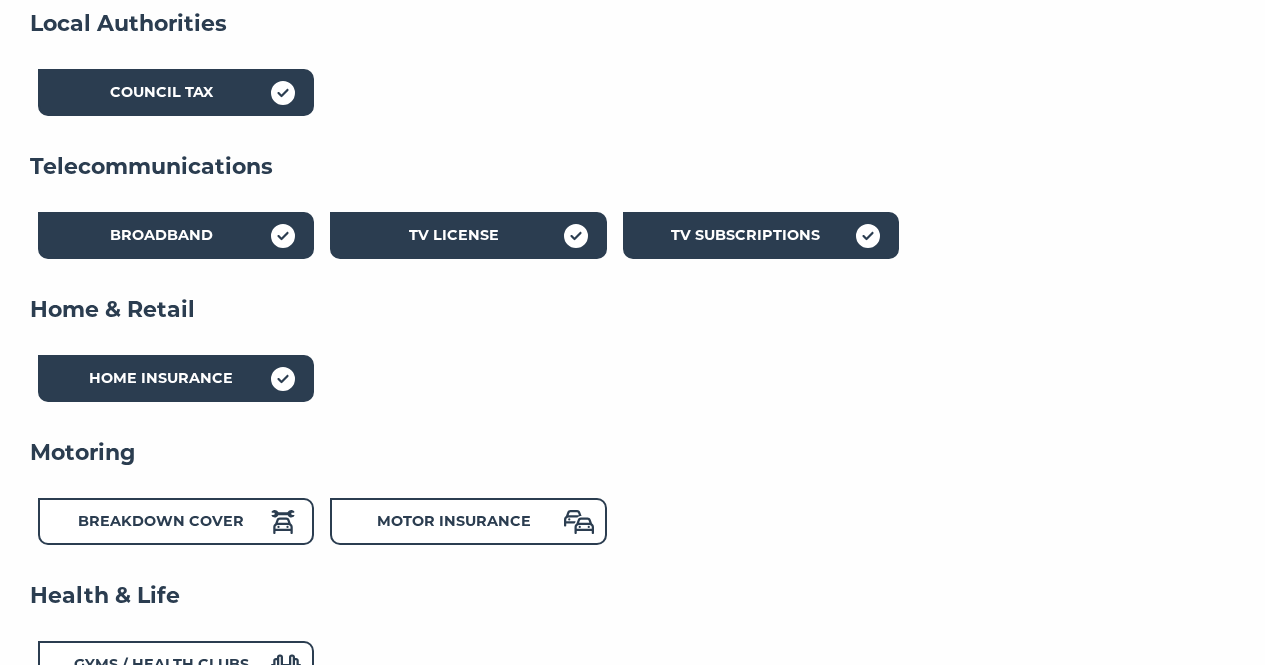 scroll, scrollTop: 900, scrollLeft: 0, axis: vertical 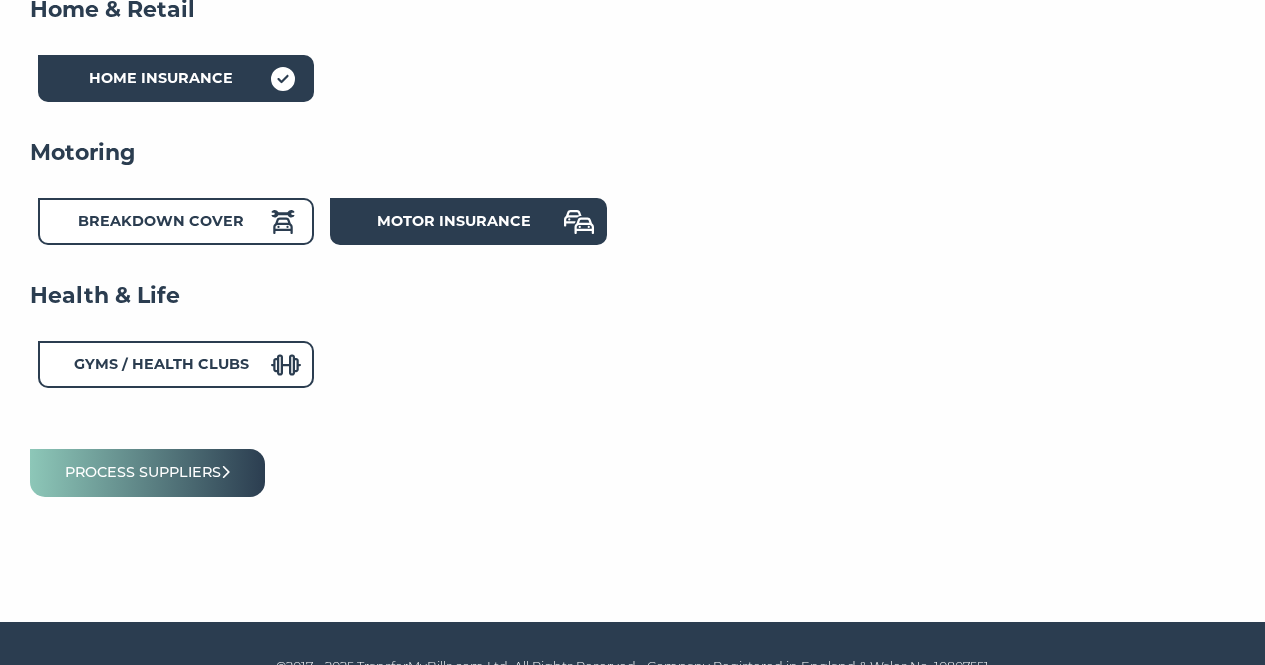 click on "Motor Insurance" at bounding box center (468, 221) 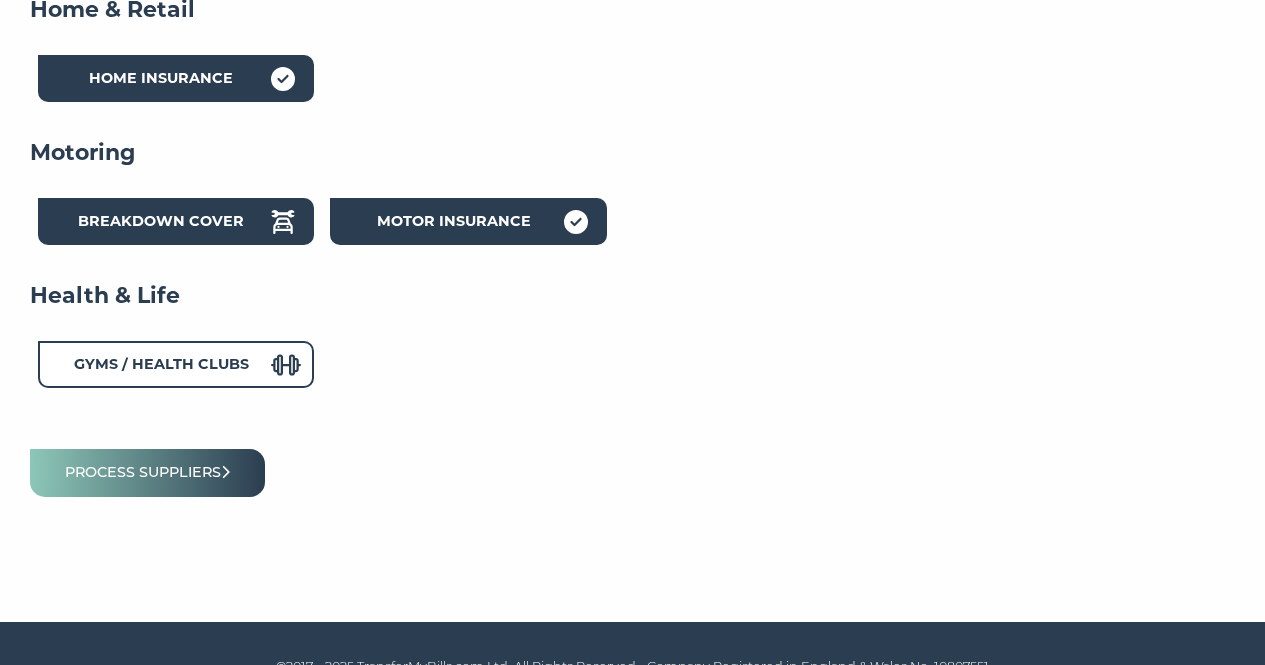 click 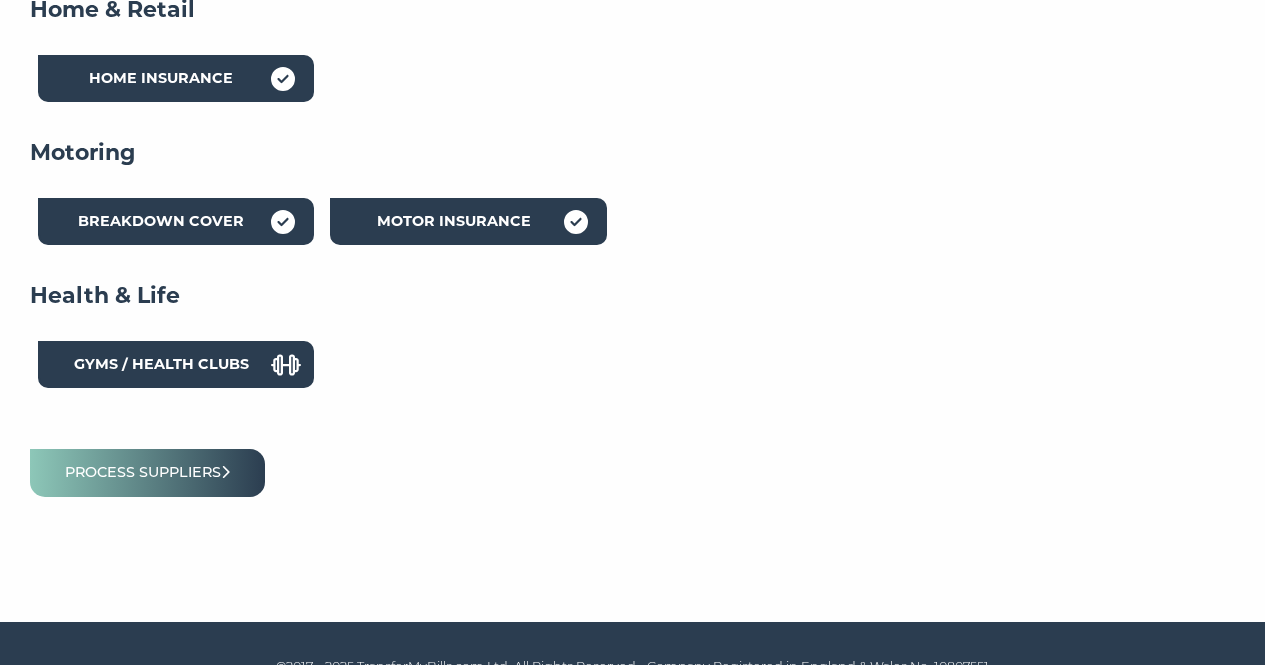 click on "Gyms / Health Clubs" at bounding box center (161, 364) 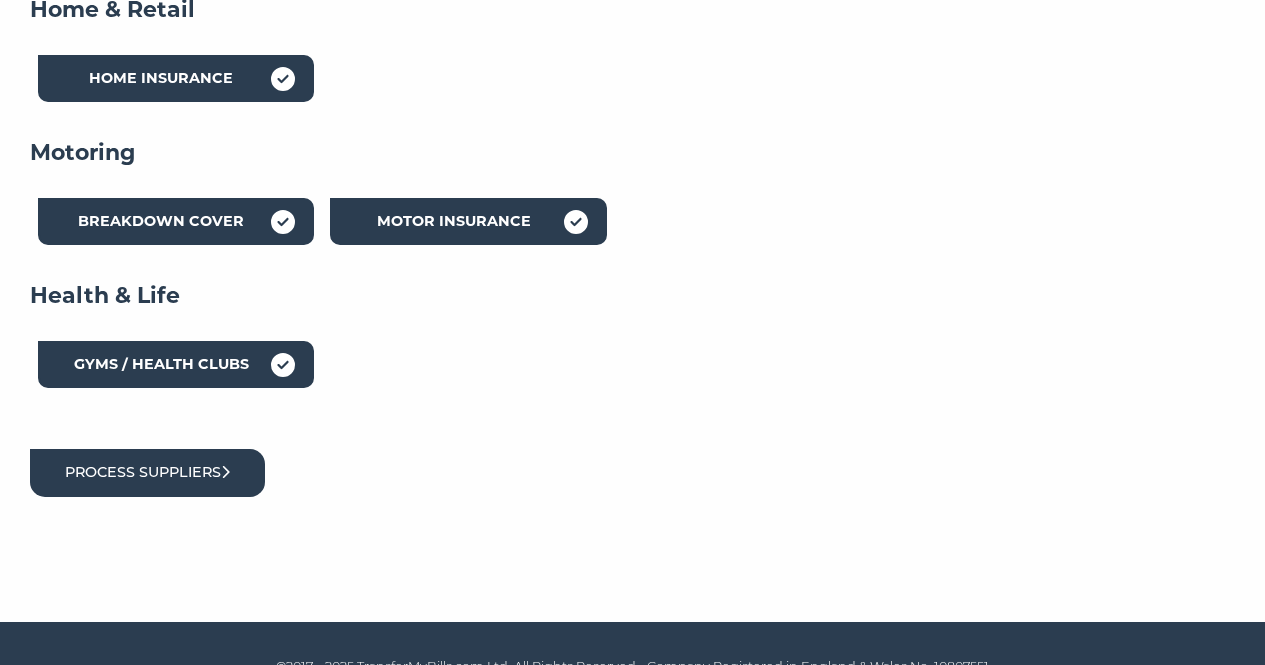 click on "Process suppliers" at bounding box center [147, 472] 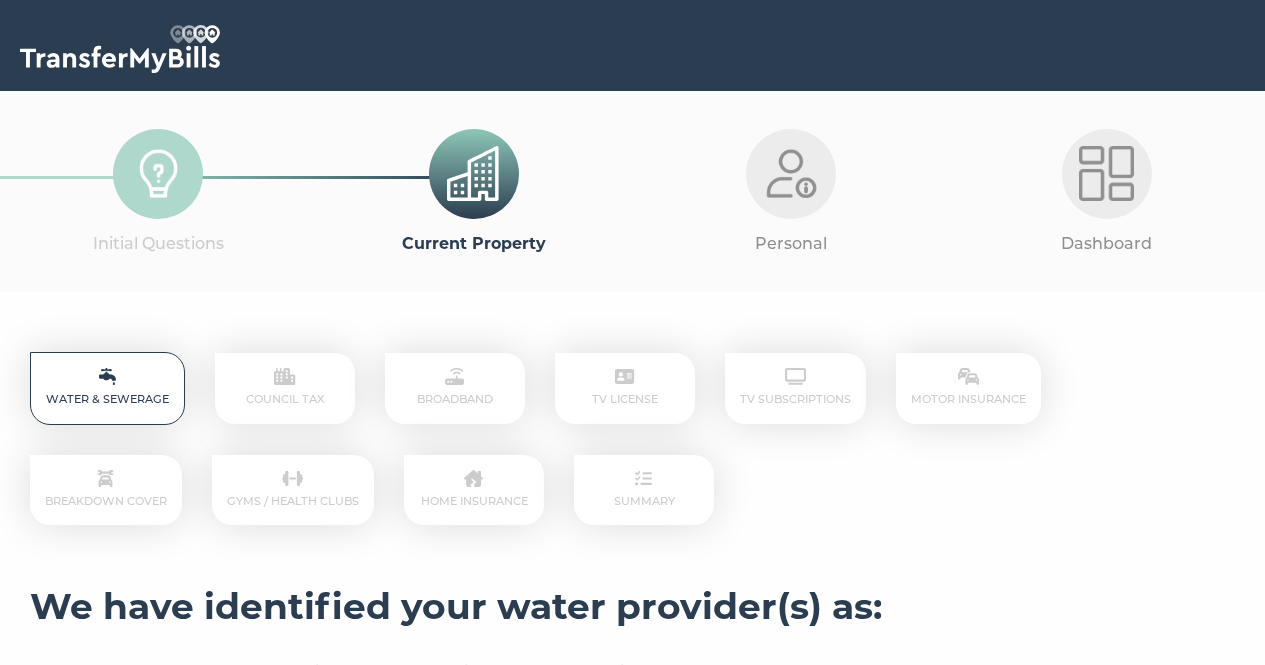 scroll, scrollTop: 0, scrollLeft: 0, axis: both 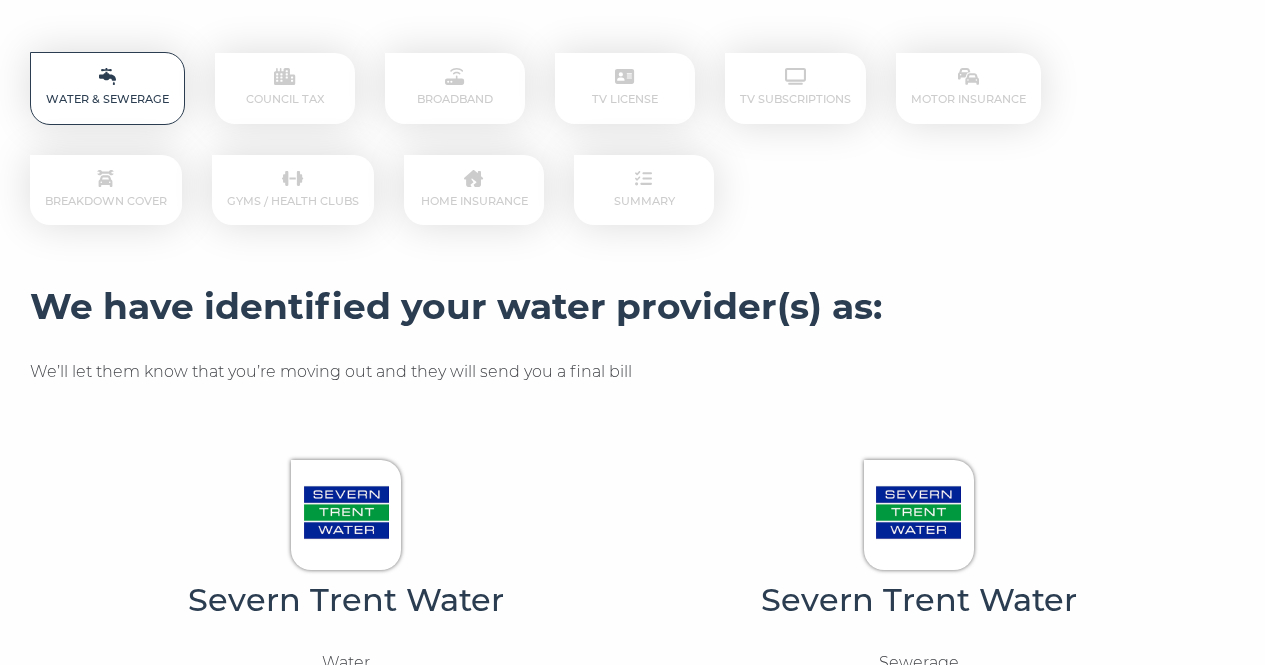 click at bounding box center [346, 512] 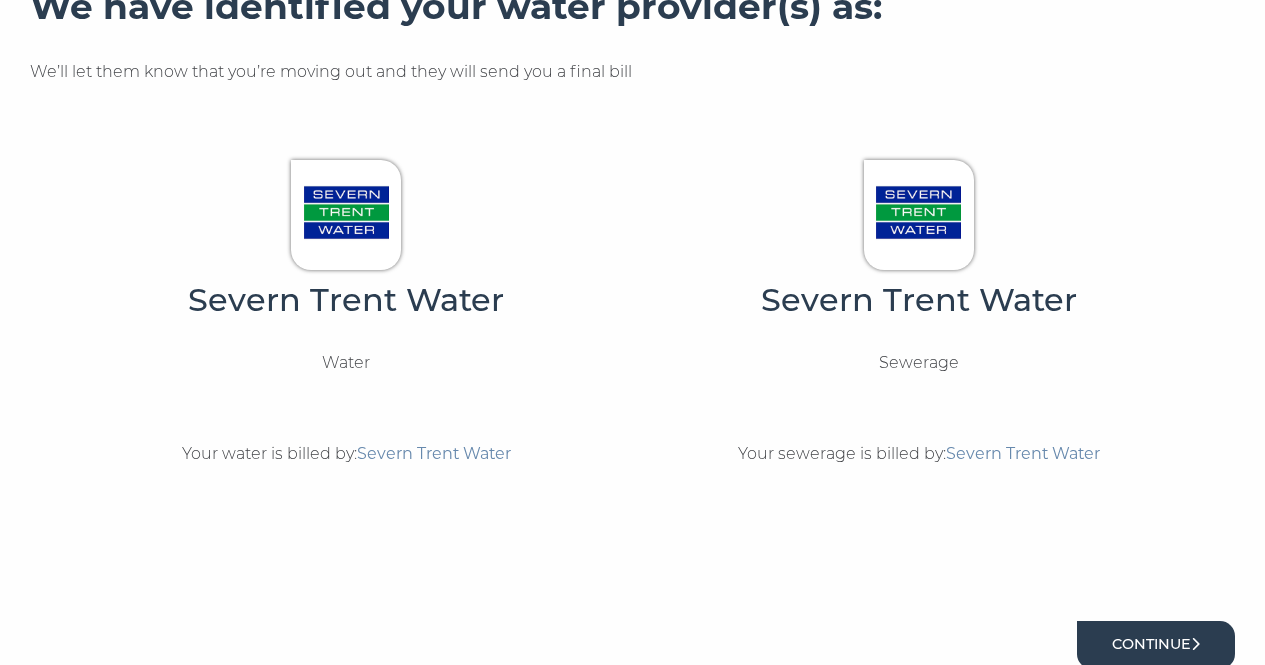 click on "Continue" at bounding box center [1156, 644] 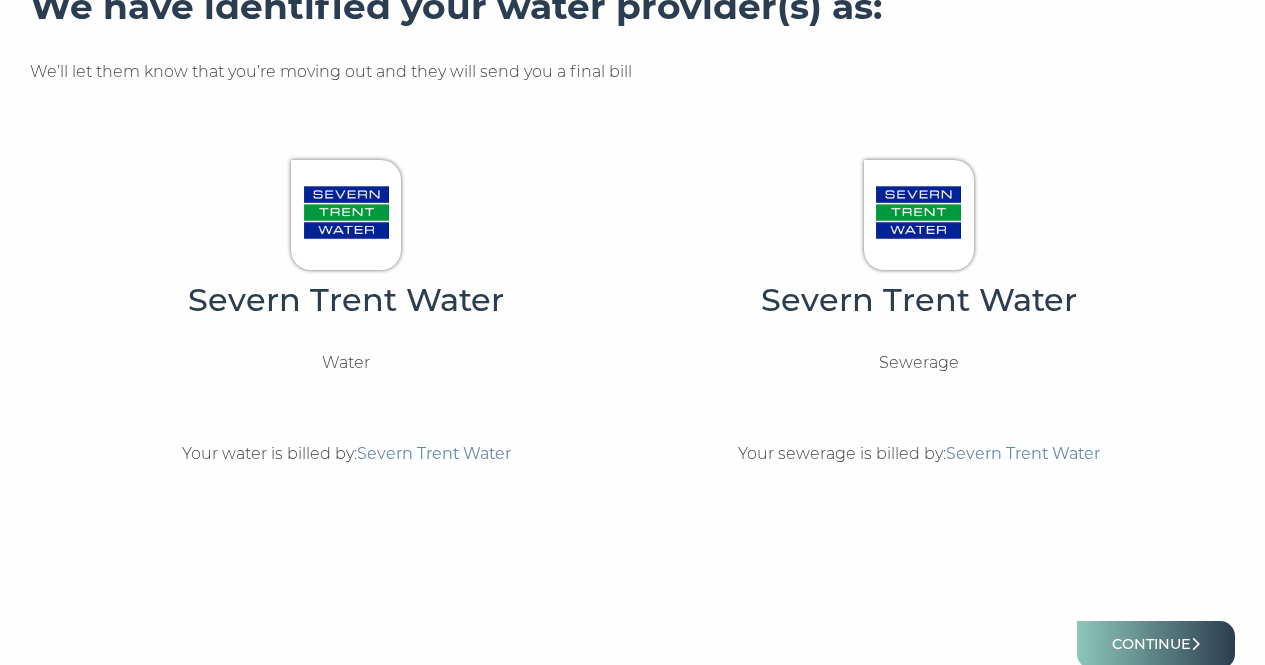 scroll, scrollTop: 300, scrollLeft: 0, axis: vertical 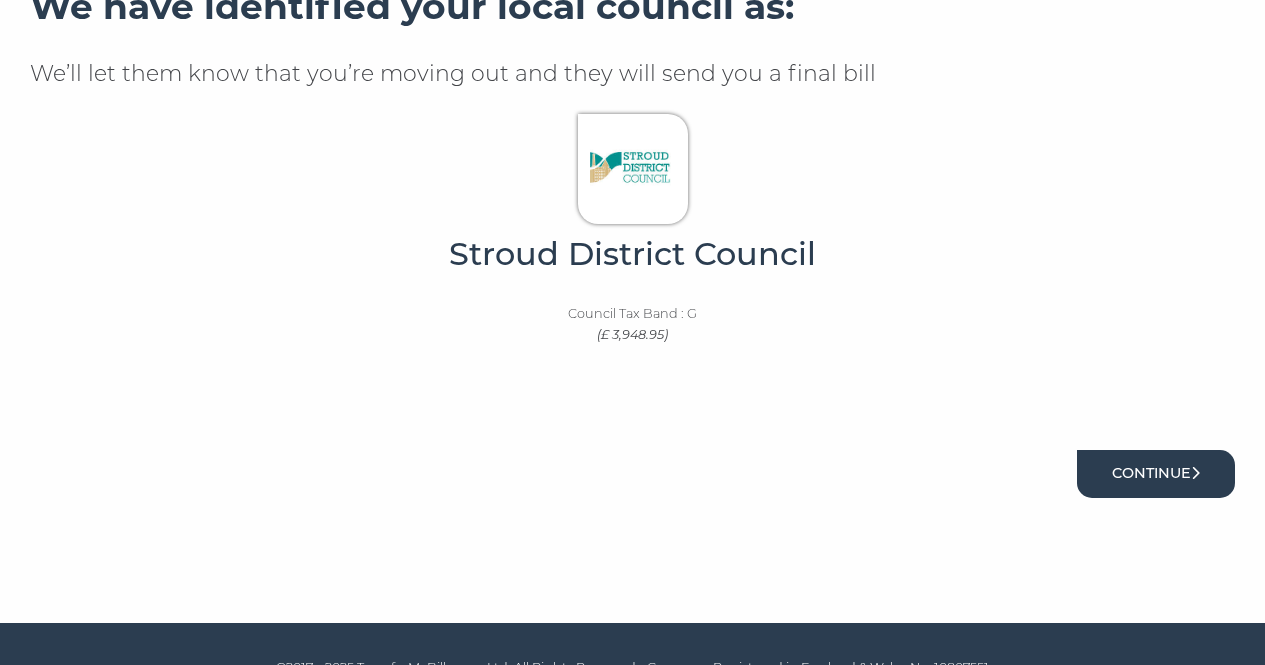 click on "Continue" at bounding box center (1156, 473) 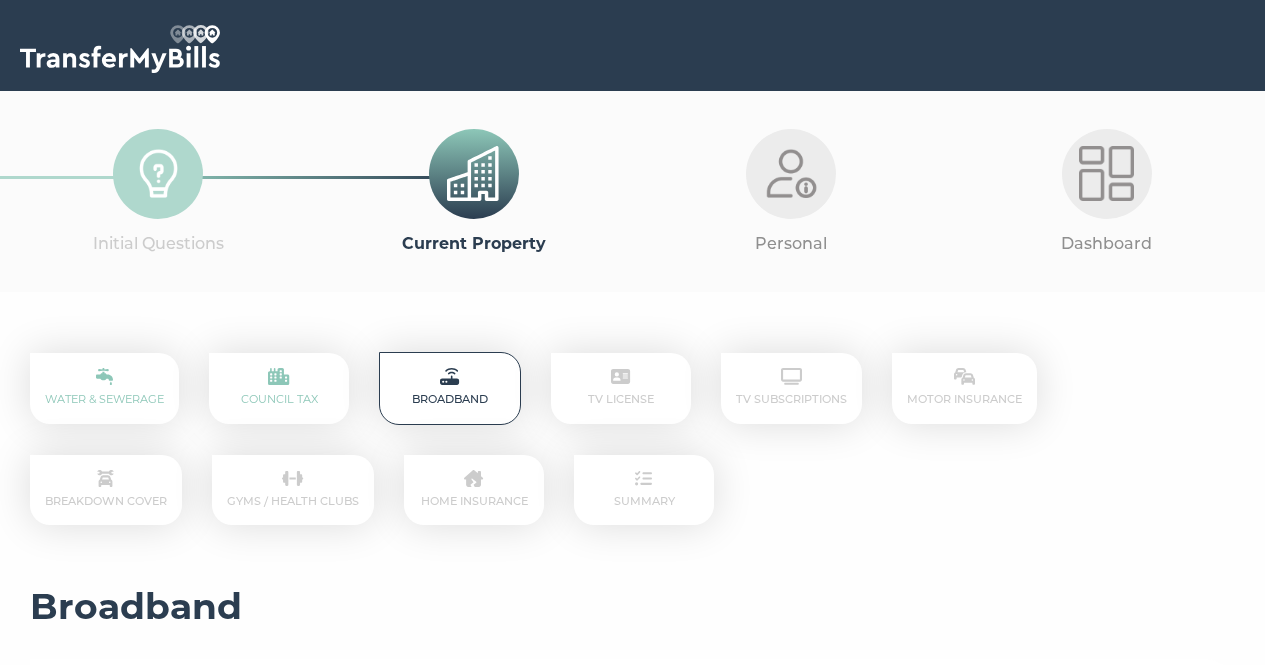 scroll, scrollTop: 0, scrollLeft: 0, axis: both 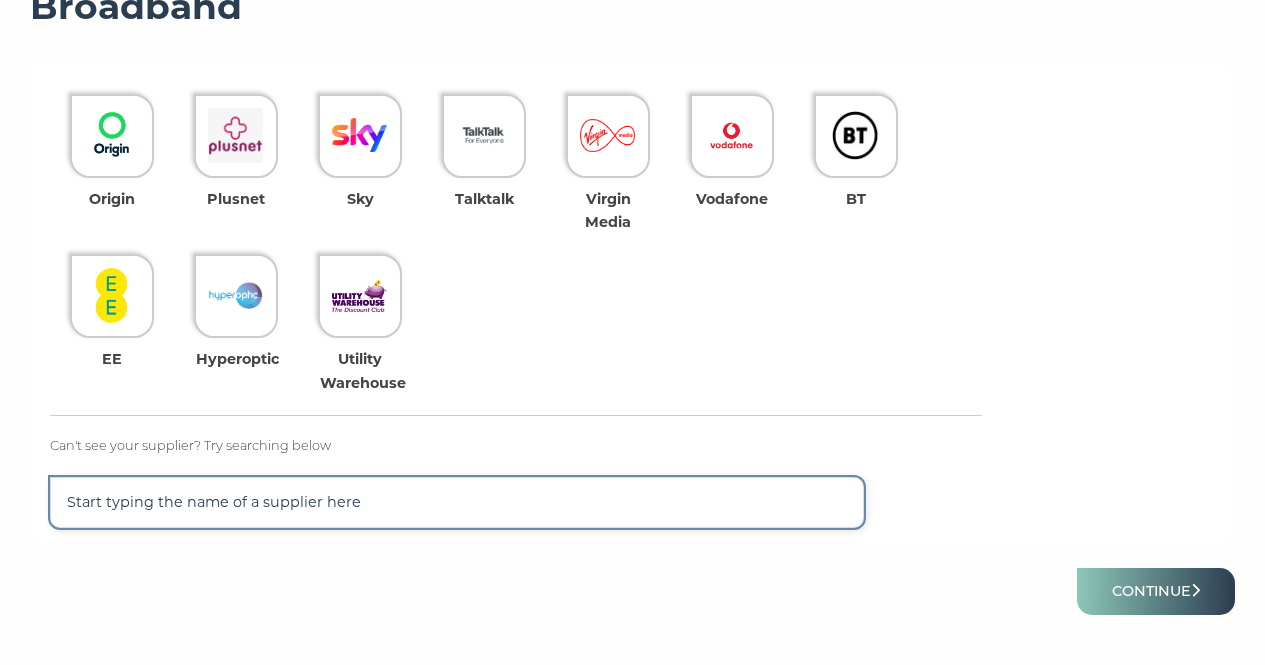 click at bounding box center (457, 502) 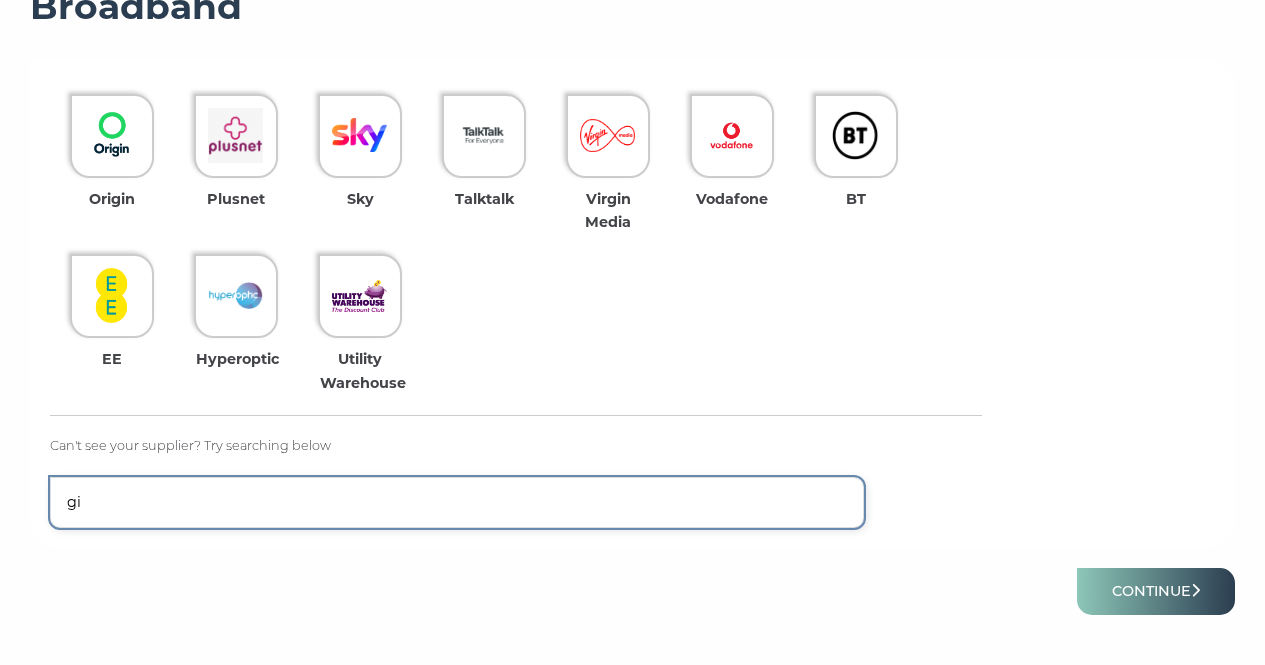 type on "gi" 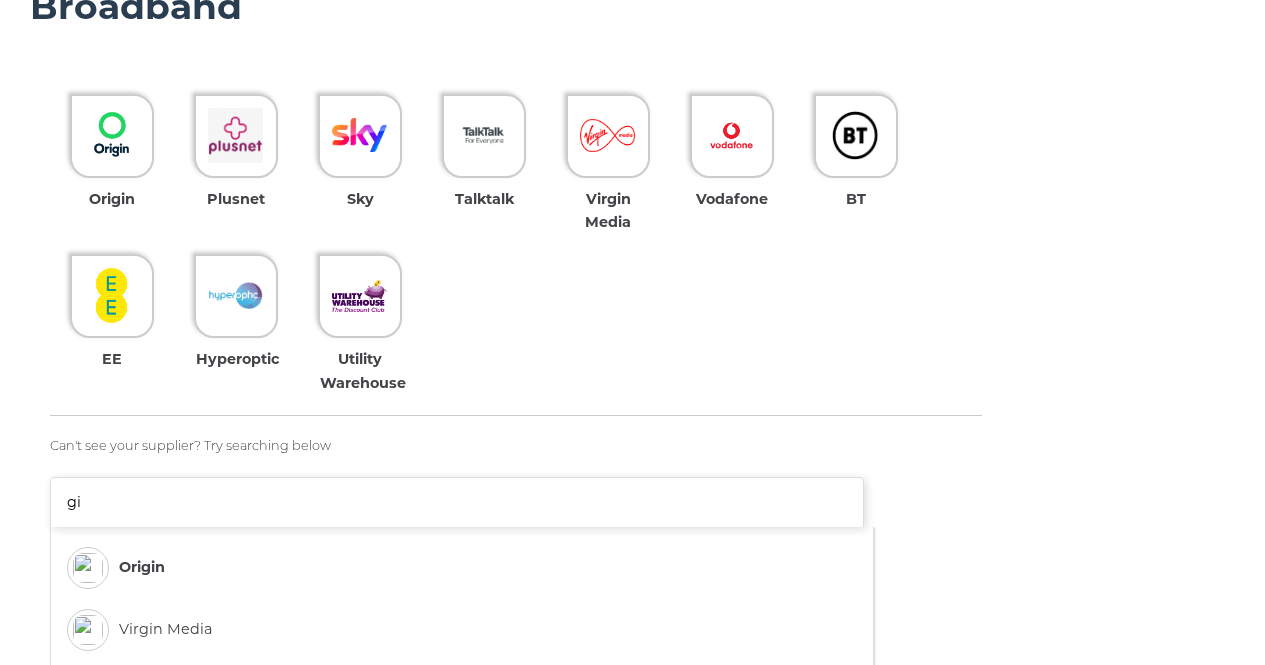 scroll, scrollTop: 1, scrollLeft: 0, axis: vertical 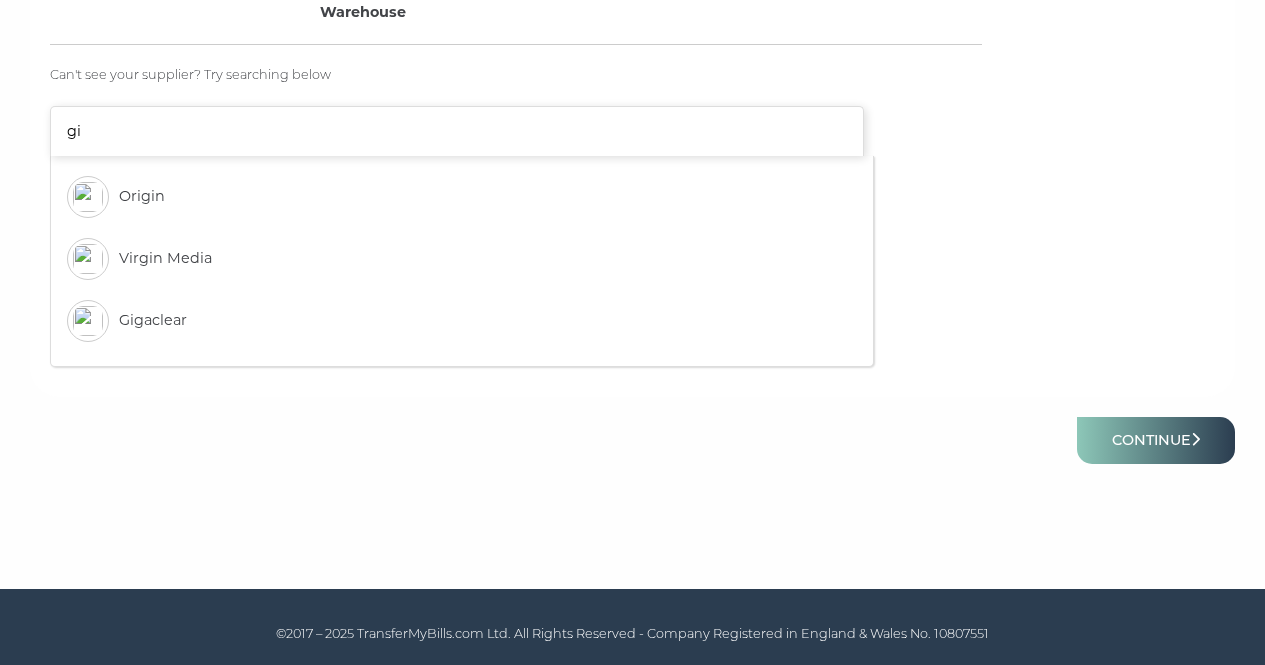 click at bounding box center (88, 321) 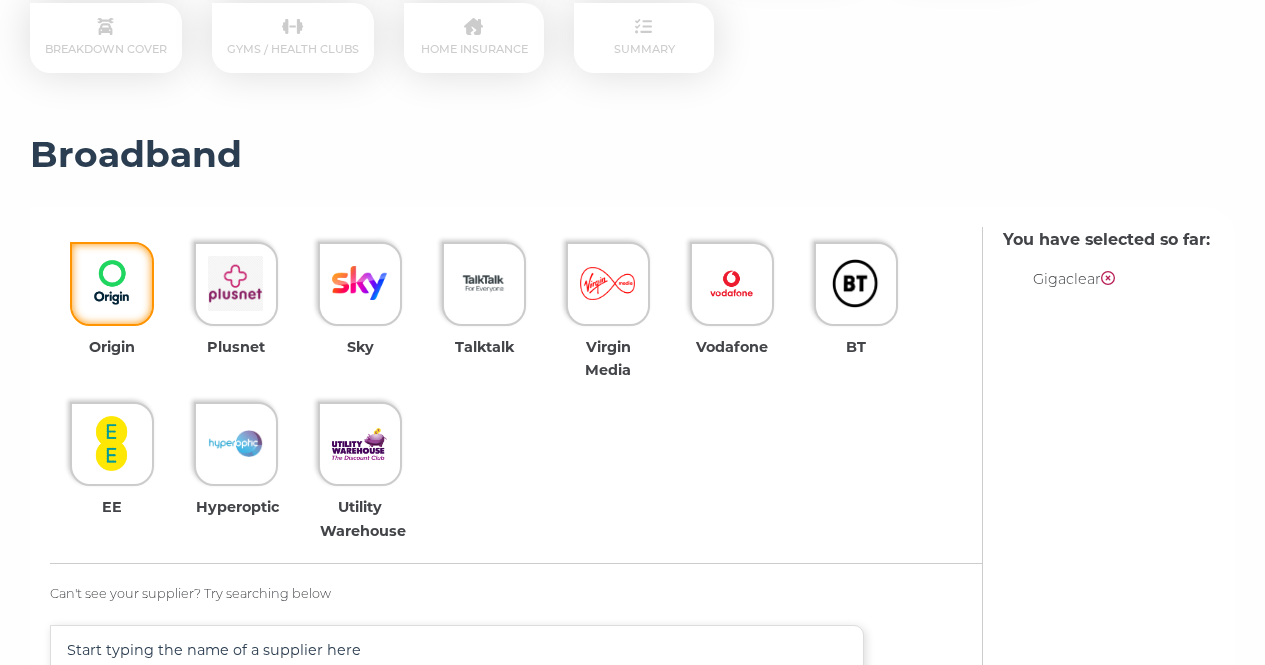 scroll, scrollTop: 752, scrollLeft: 0, axis: vertical 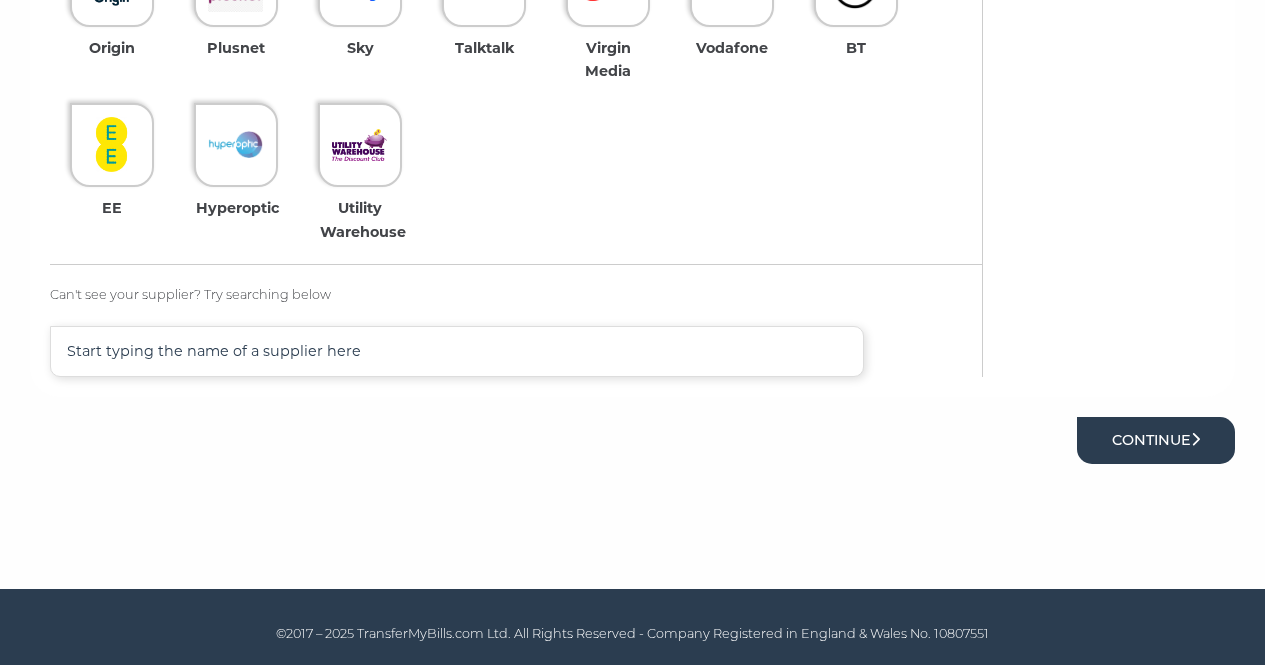 click on "Continue" at bounding box center [1156, 440] 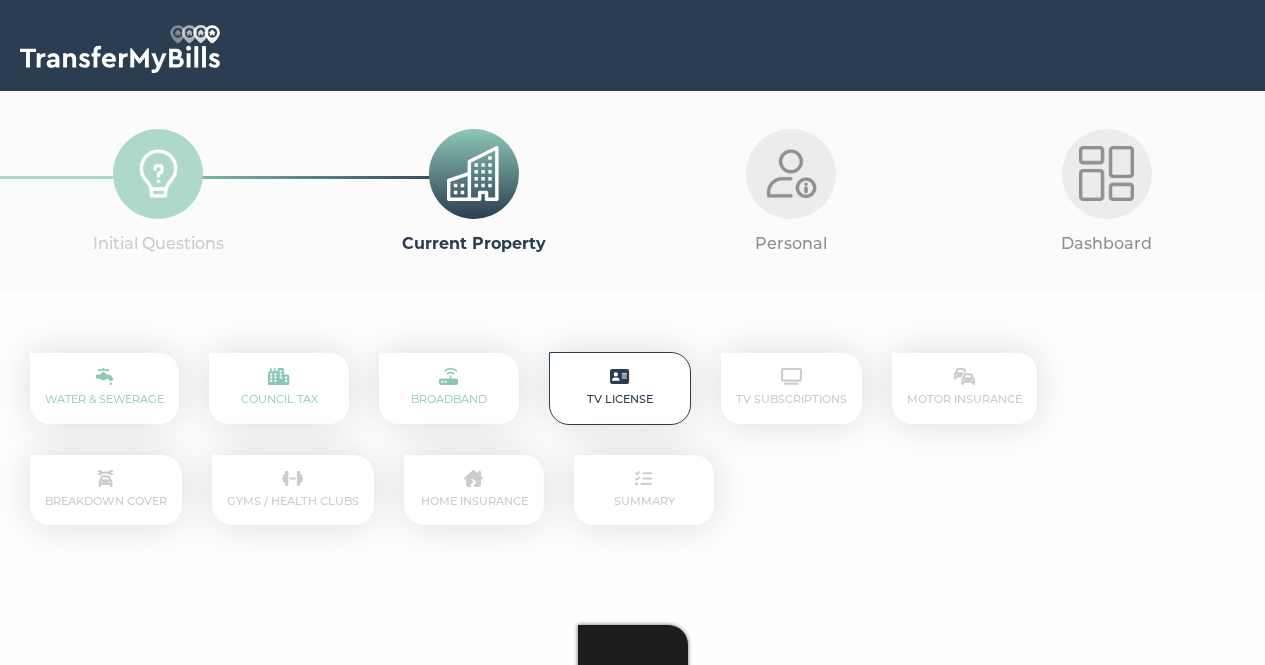 scroll, scrollTop: 0, scrollLeft: 0, axis: both 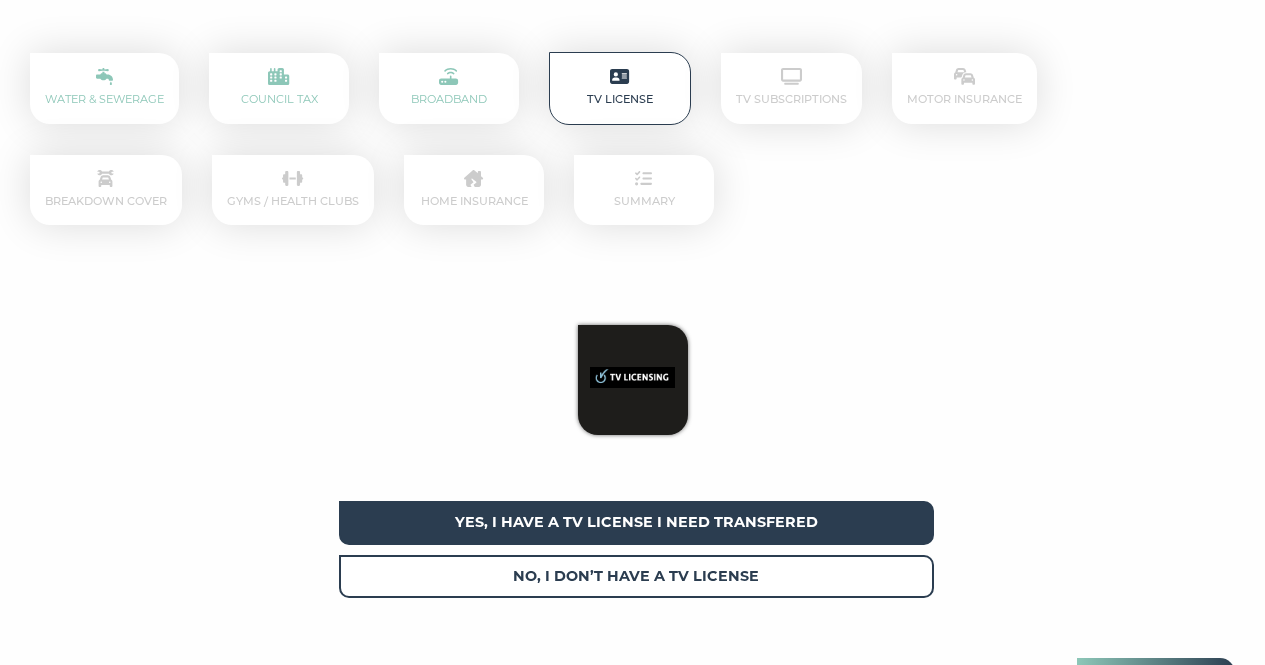 click on "Yes, I have a tv license I need transfered" at bounding box center [636, 522] 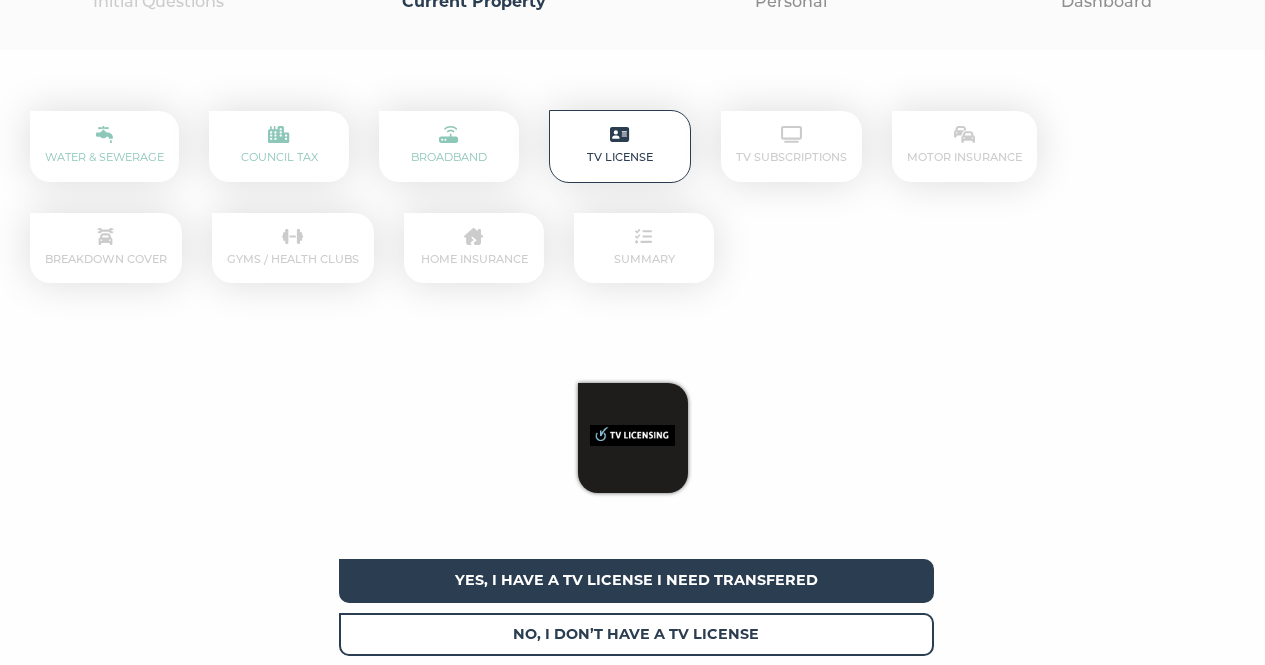 scroll, scrollTop: 0, scrollLeft: 0, axis: both 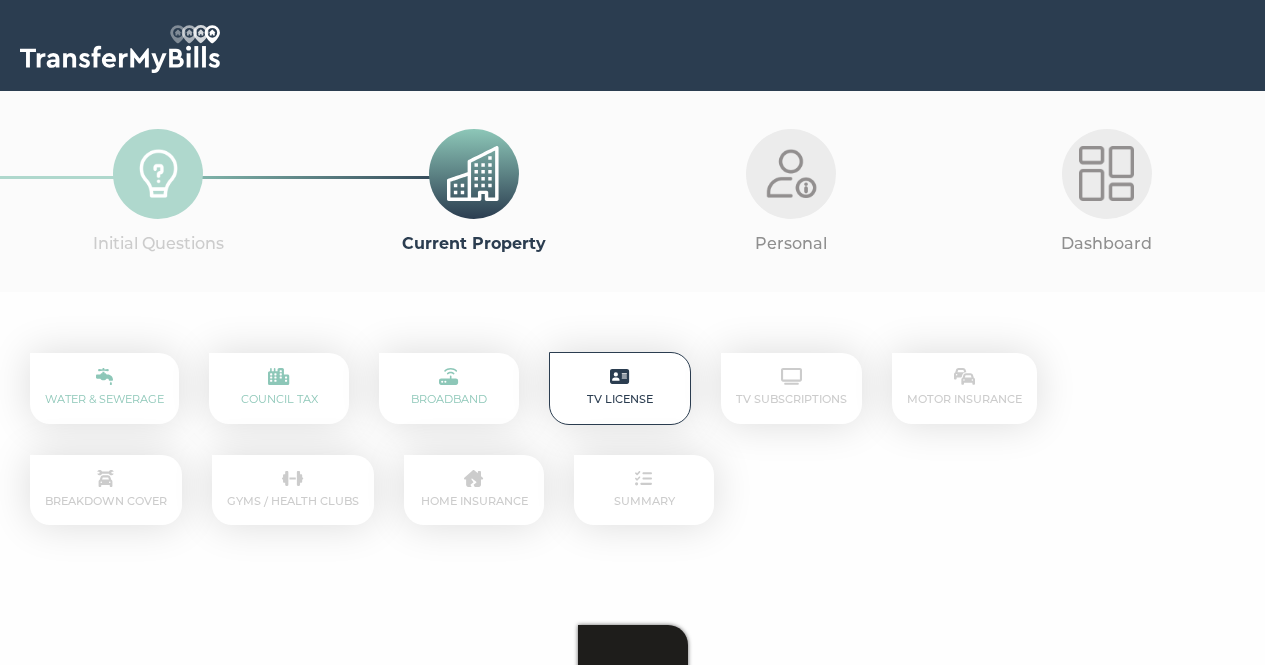 click on "TV Subscriptions" at bounding box center (791, 388) 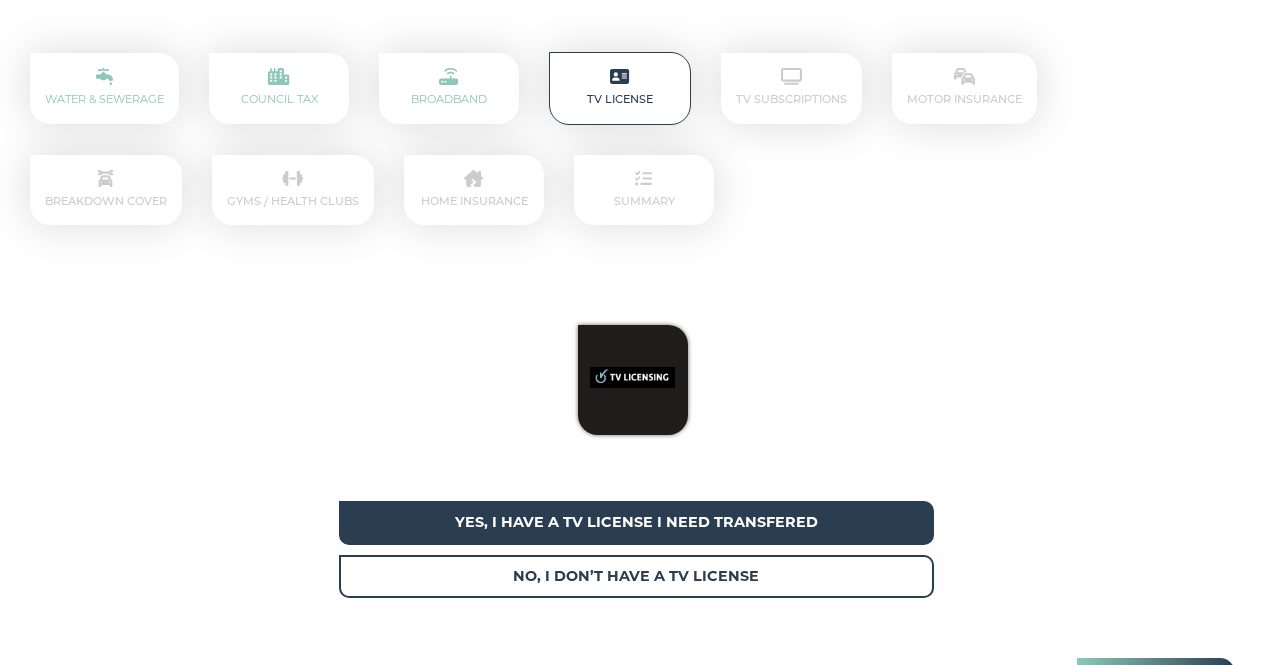 click on "Yes, I have a tv license I need transfered" at bounding box center [636, 522] 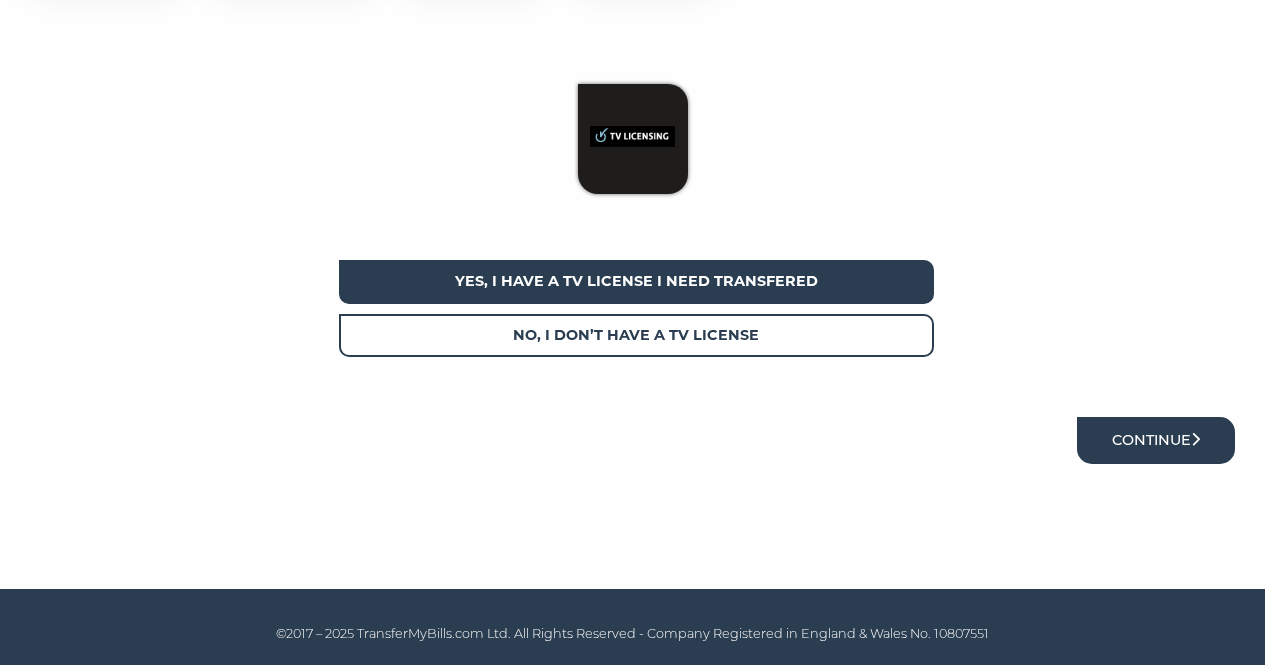 click on "Continue" at bounding box center (1156, 440) 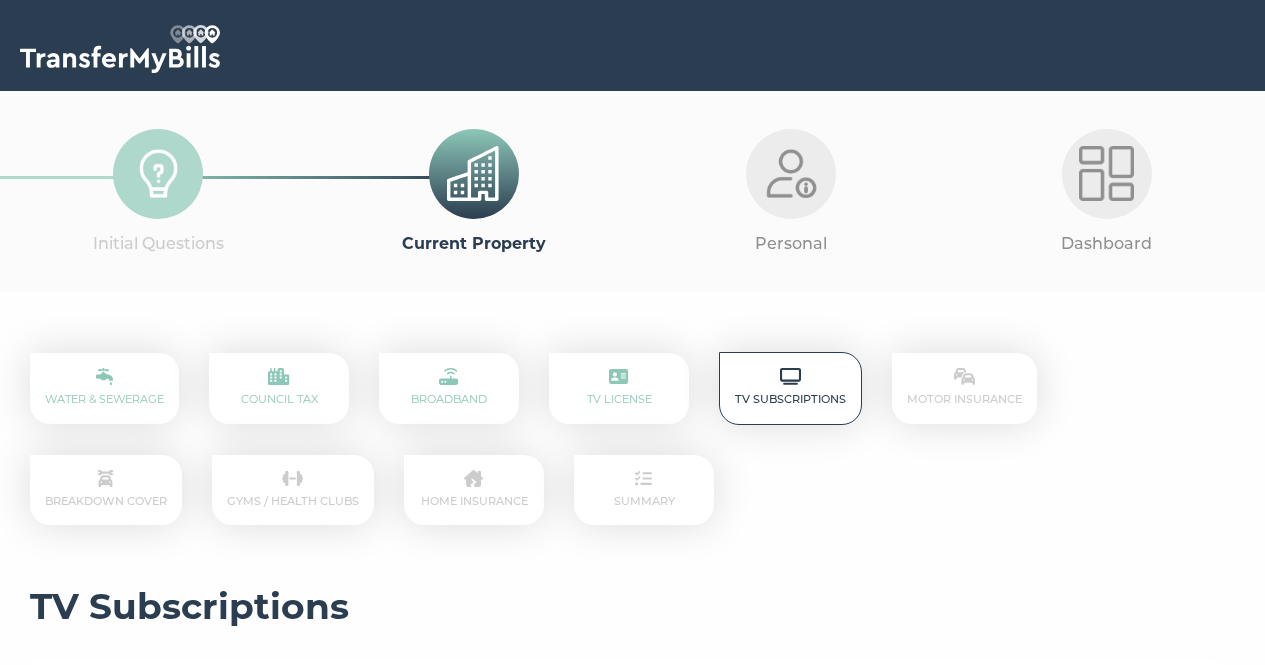 scroll, scrollTop: 0, scrollLeft: 0, axis: both 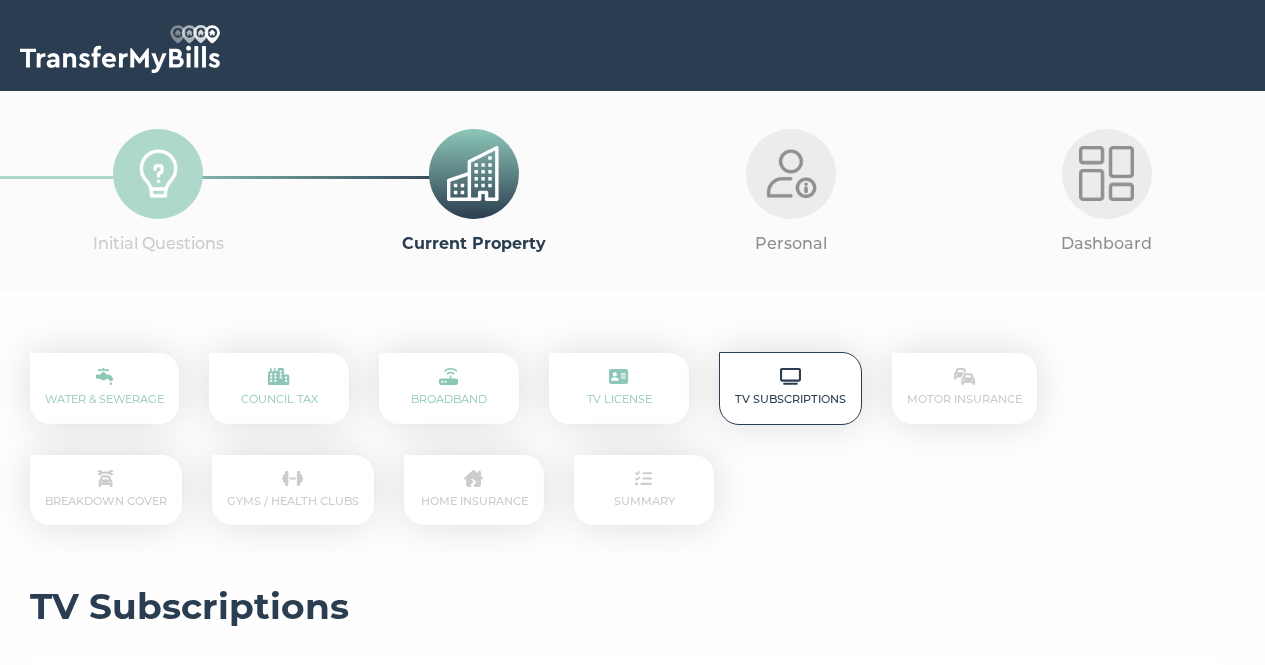 click on "TV Subscriptions" at bounding box center [790, 388] 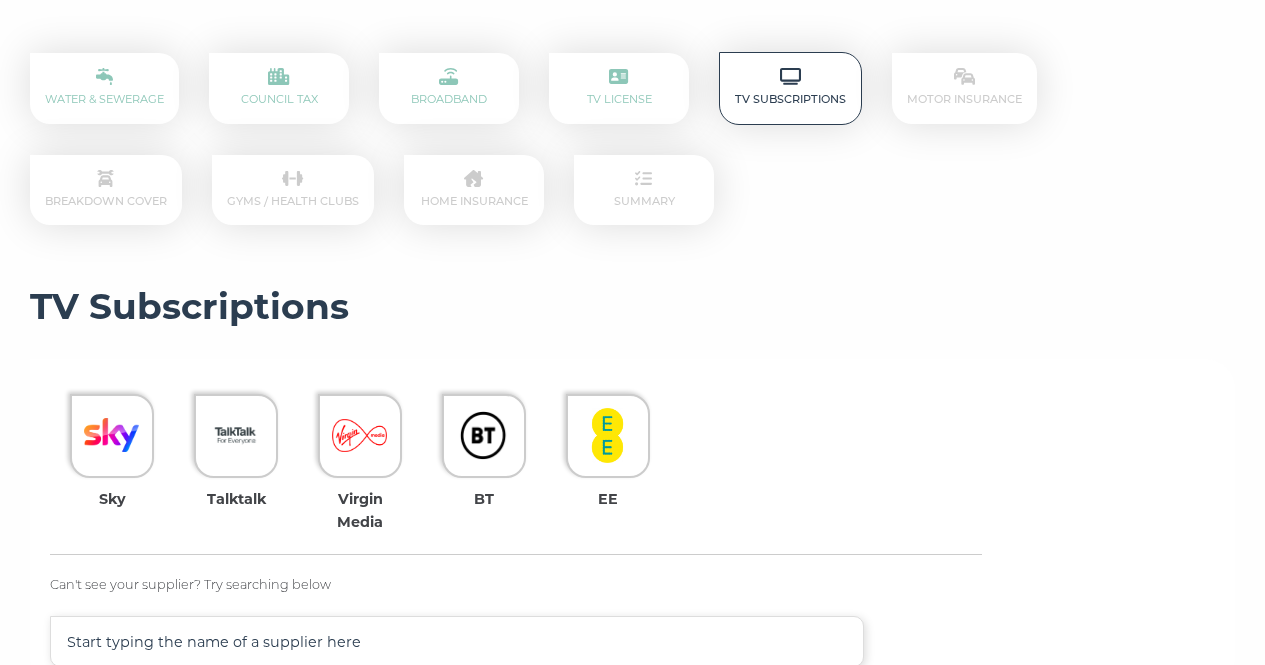scroll, scrollTop: 591, scrollLeft: 0, axis: vertical 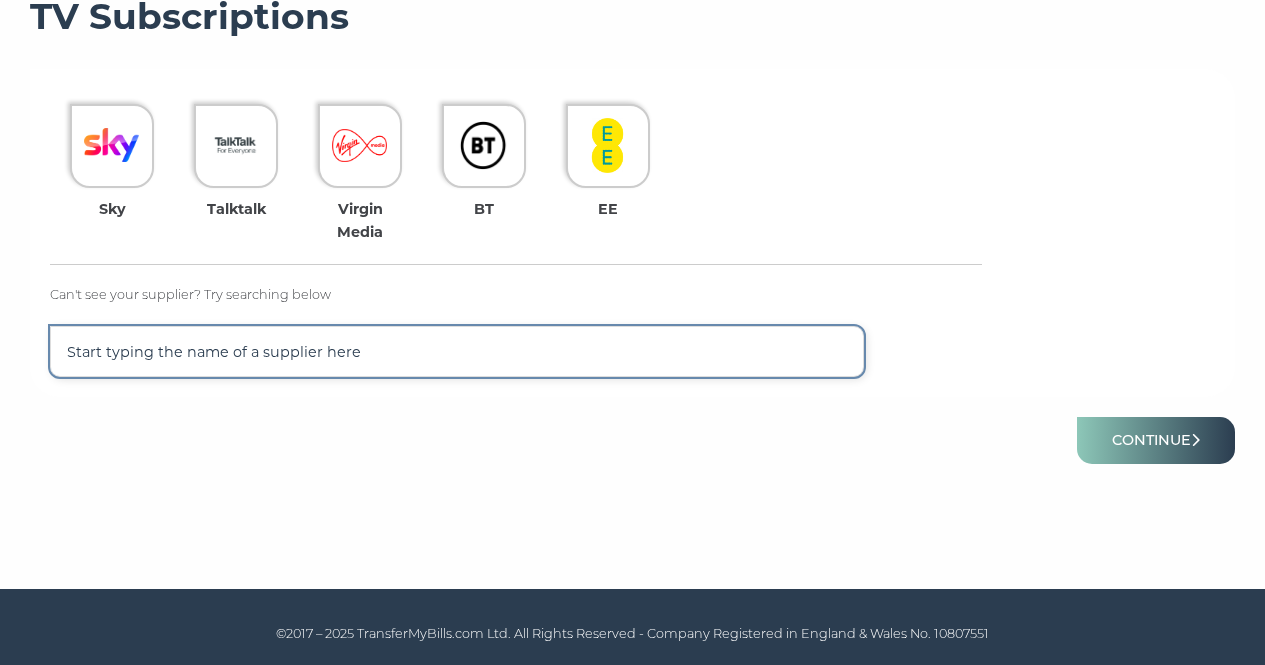 click at bounding box center [457, 351] 